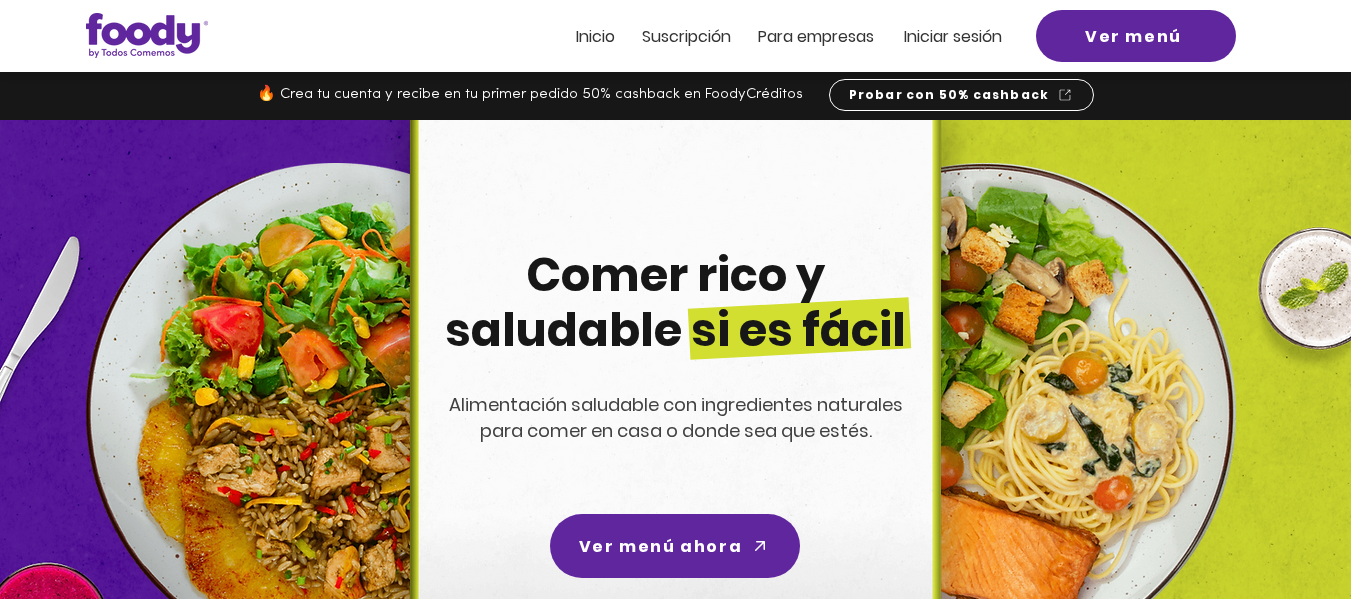 scroll, scrollTop: 0, scrollLeft: 0, axis: both 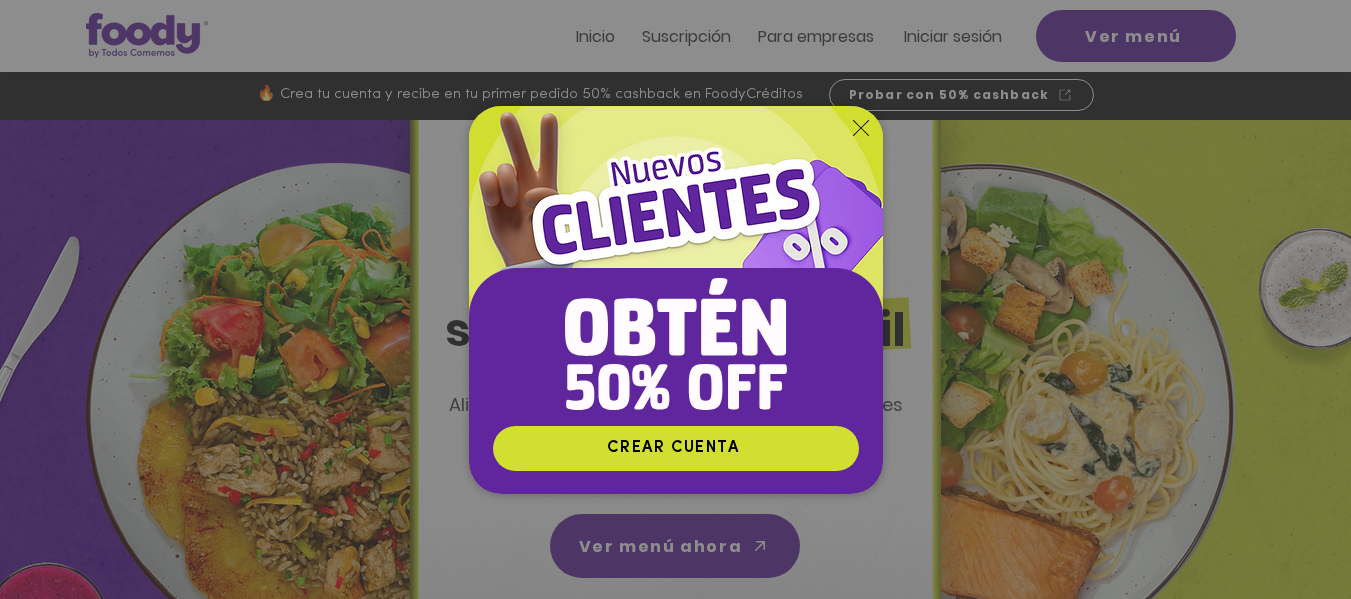 click at bounding box center (676, 265) 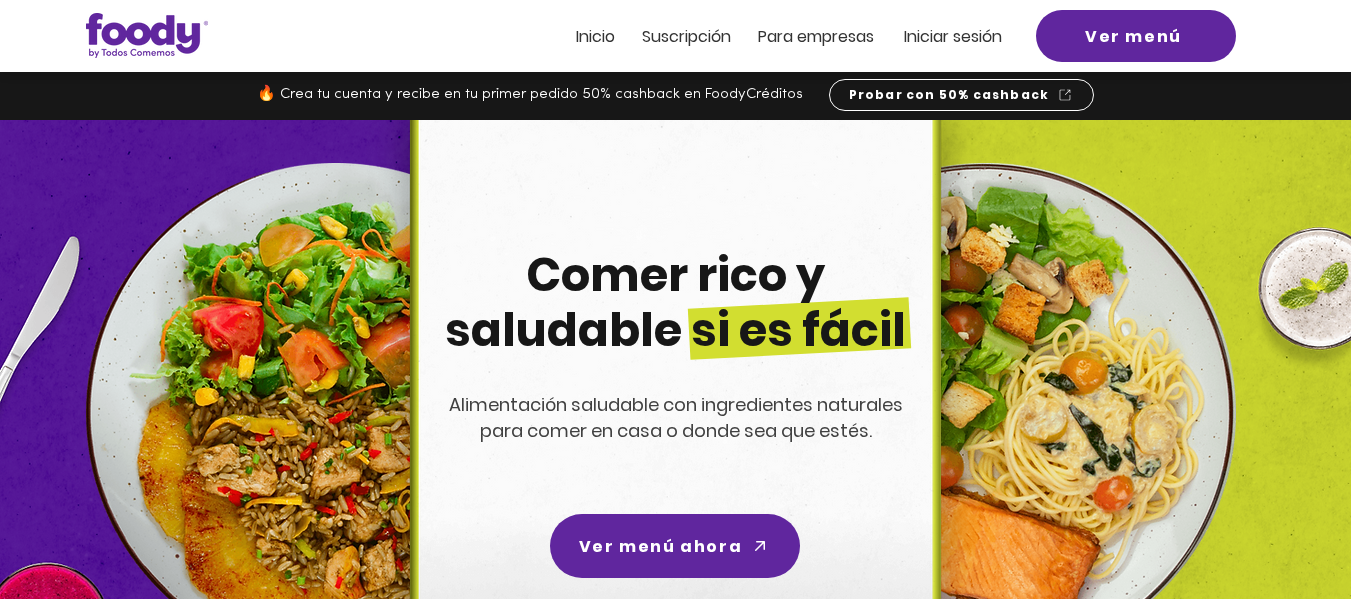 click on "Iniciar sesión" at bounding box center [953, 36] 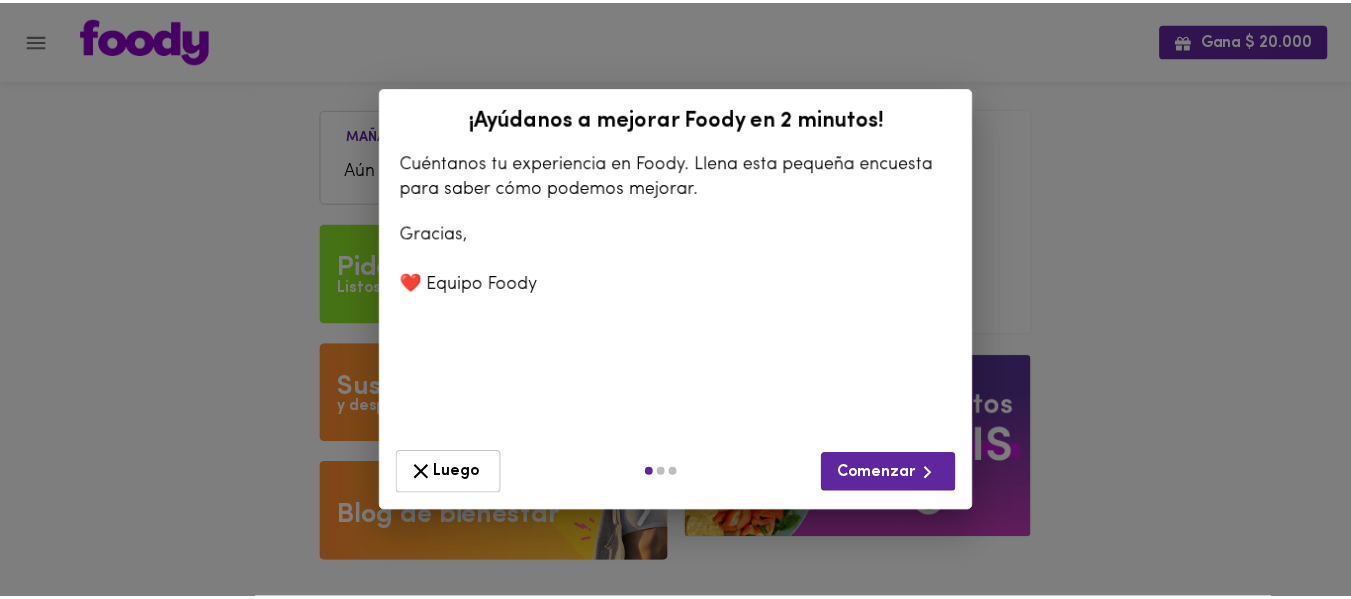 scroll, scrollTop: 0, scrollLeft: 0, axis: both 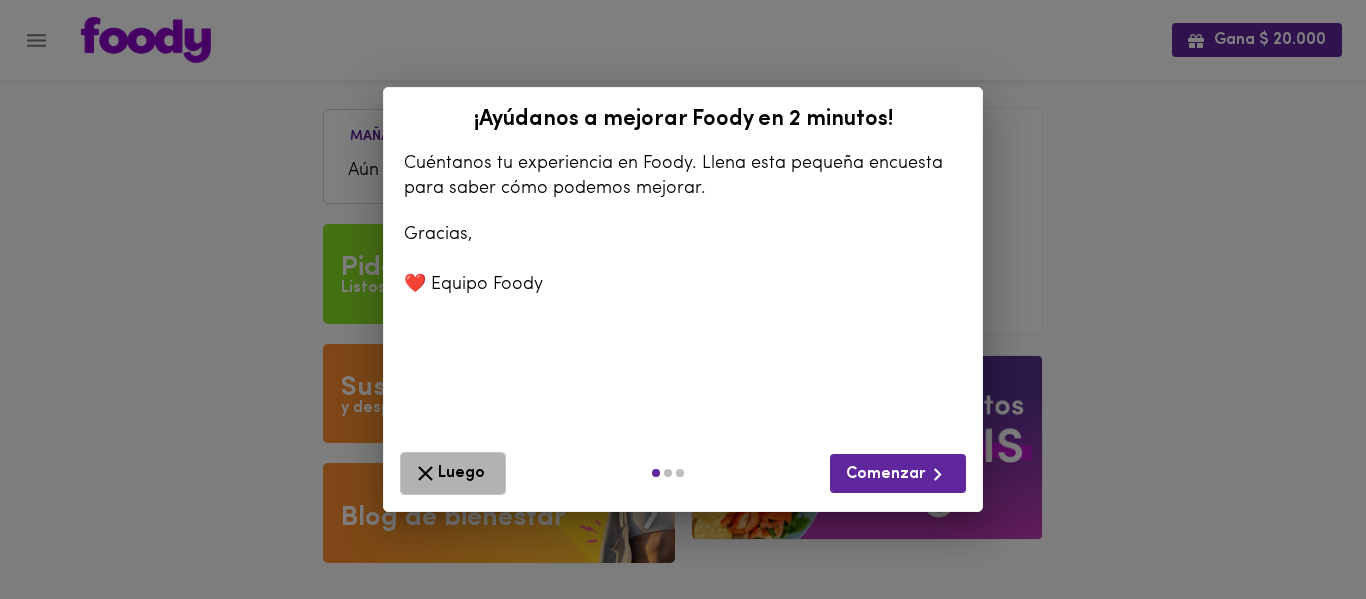 click 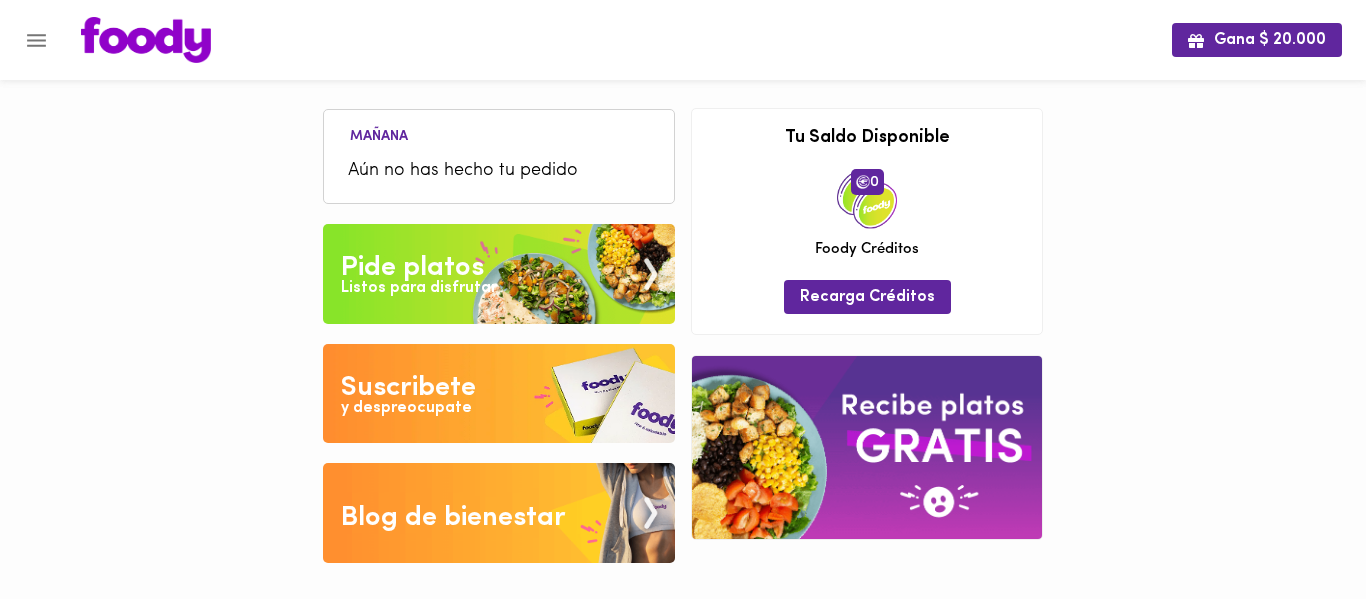click on "Mañana Aún no has hecho tu pedido" at bounding box center (499, 158) 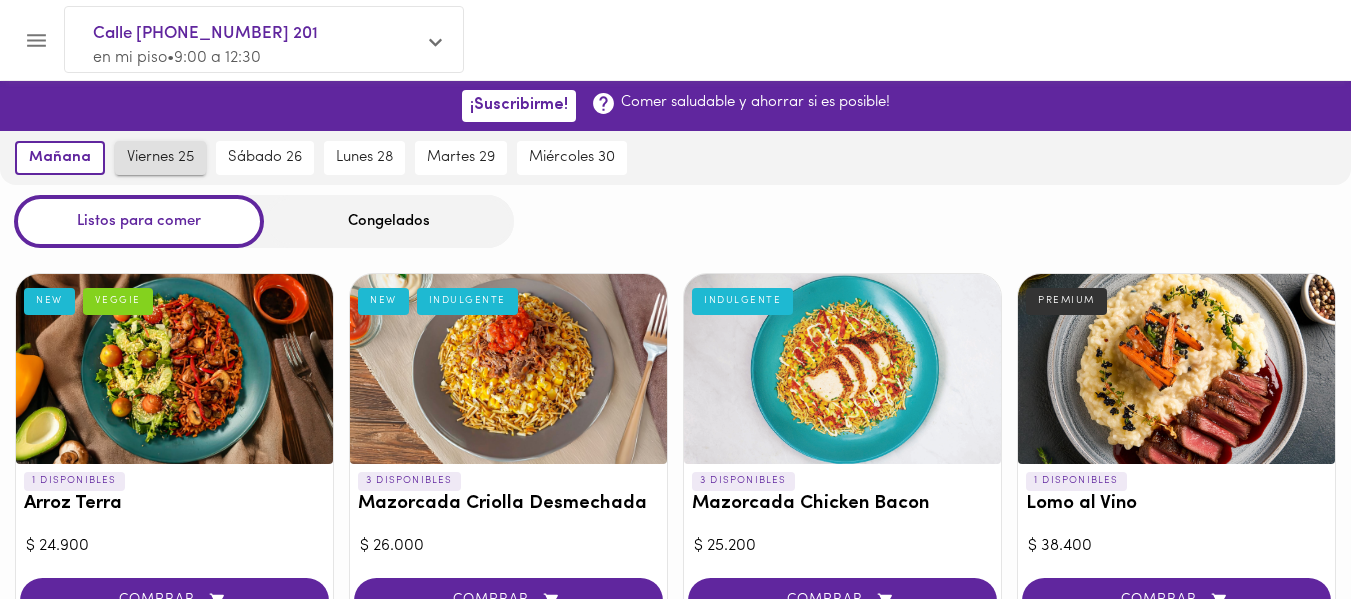 click on "viernes 25" at bounding box center [160, 158] 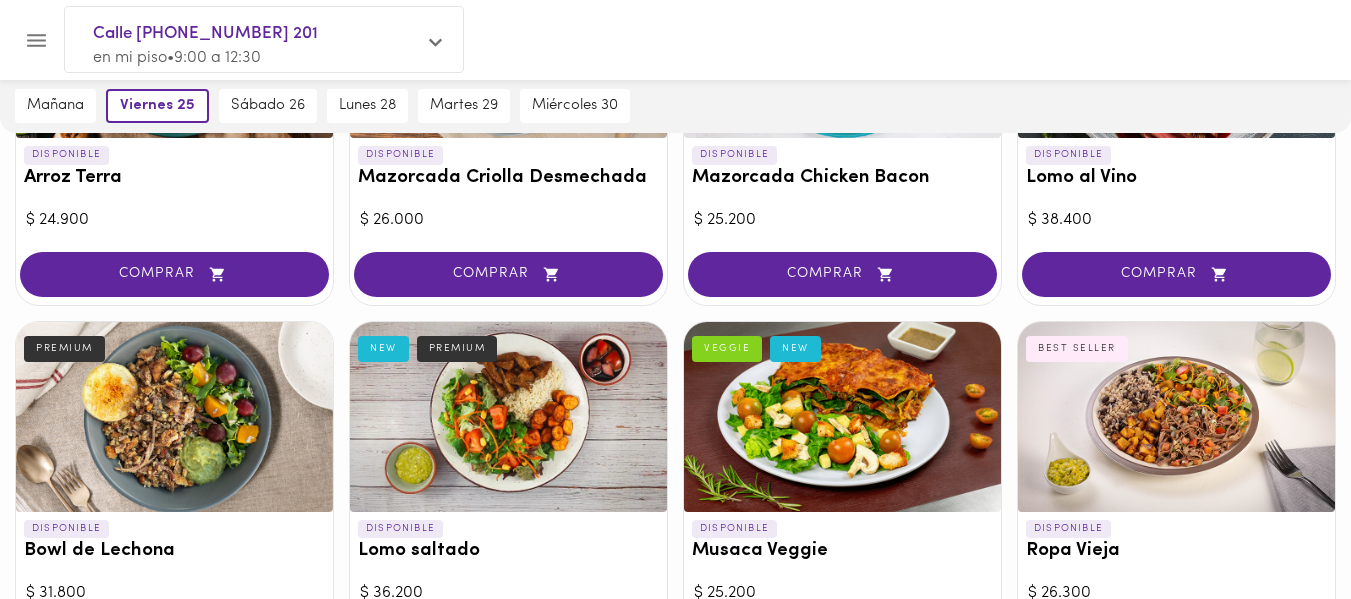 scroll, scrollTop: 442, scrollLeft: 0, axis: vertical 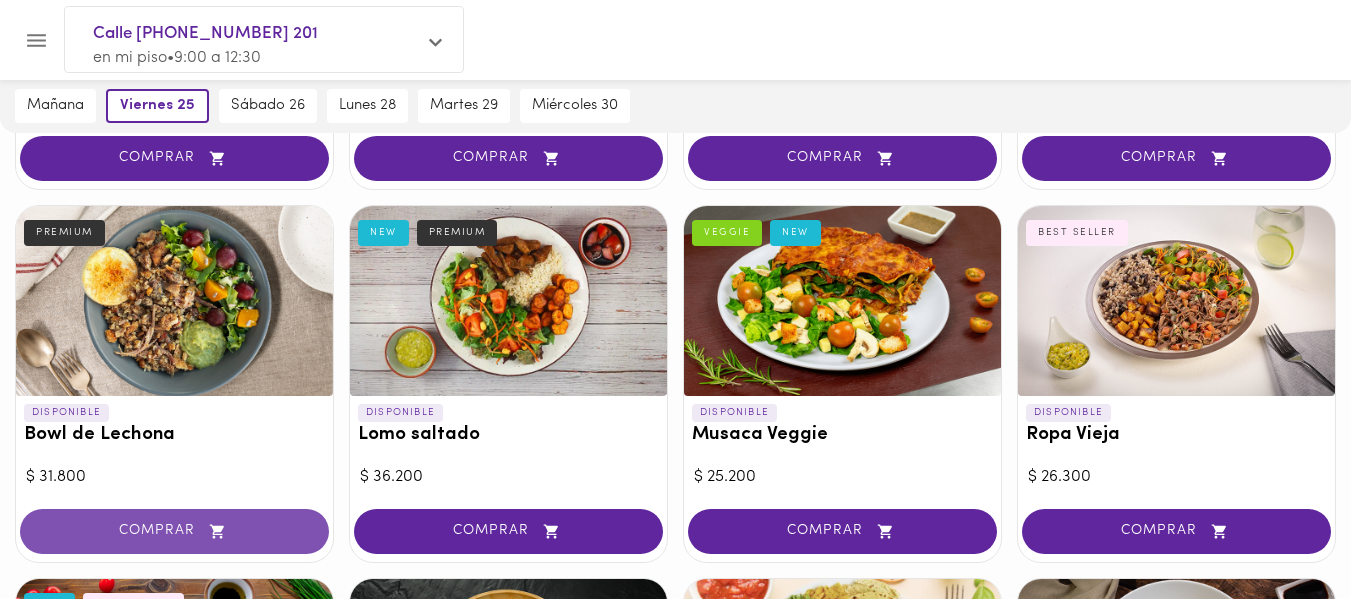 click on "COMPRAR" at bounding box center (174, 531) 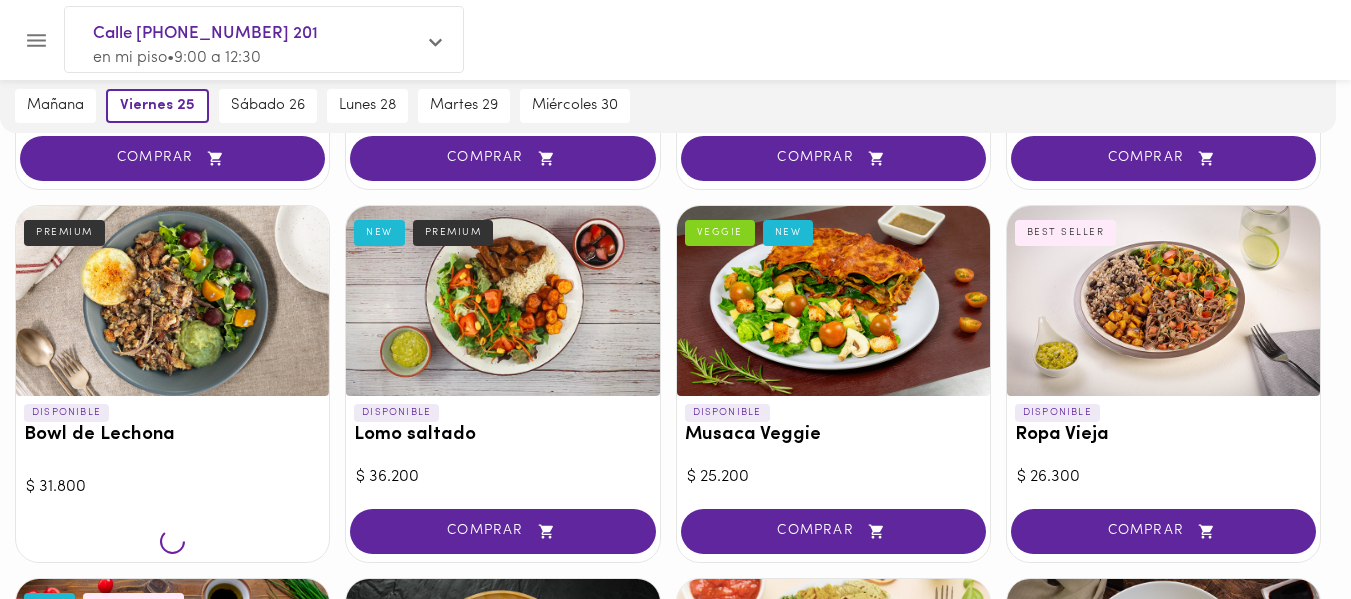 scroll, scrollTop: 443, scrollLeft: 0, axis: vertical 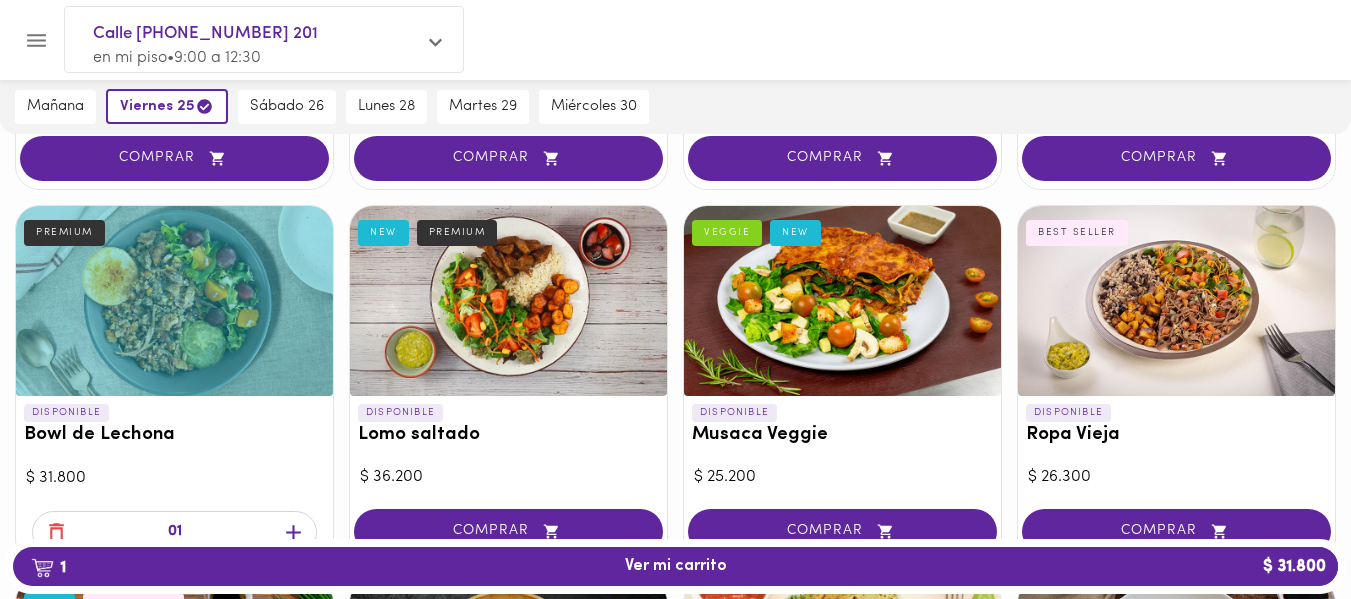 click 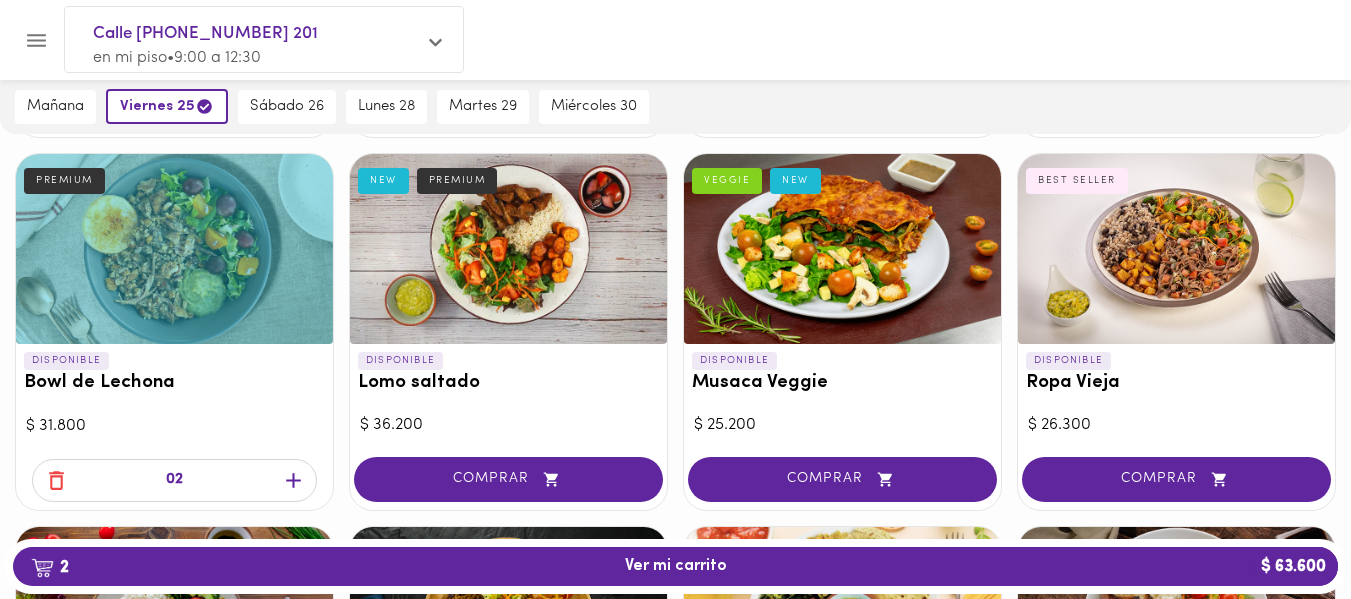 scroll, scrollTop: 496, scrollLeft: 0, axis: vertical 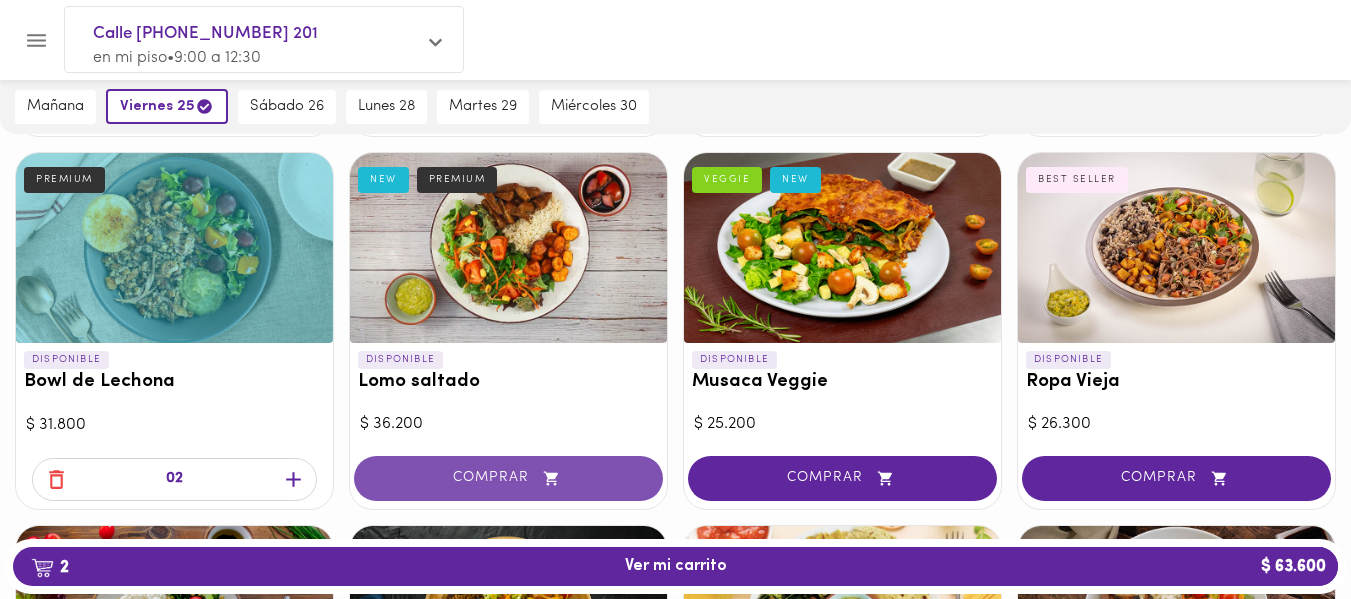 click on "COMPRAR" at bounding box center [508, 478] 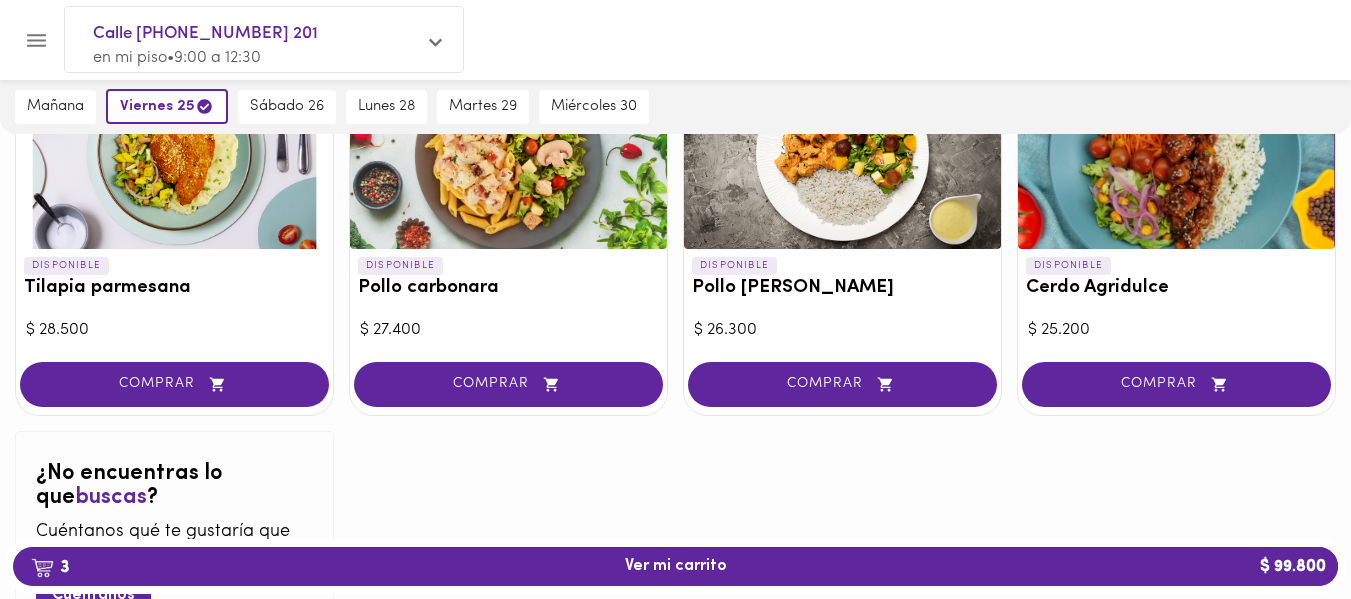 scroll, scrollTop: 2083, scrollLeft: 0, axis: vertical 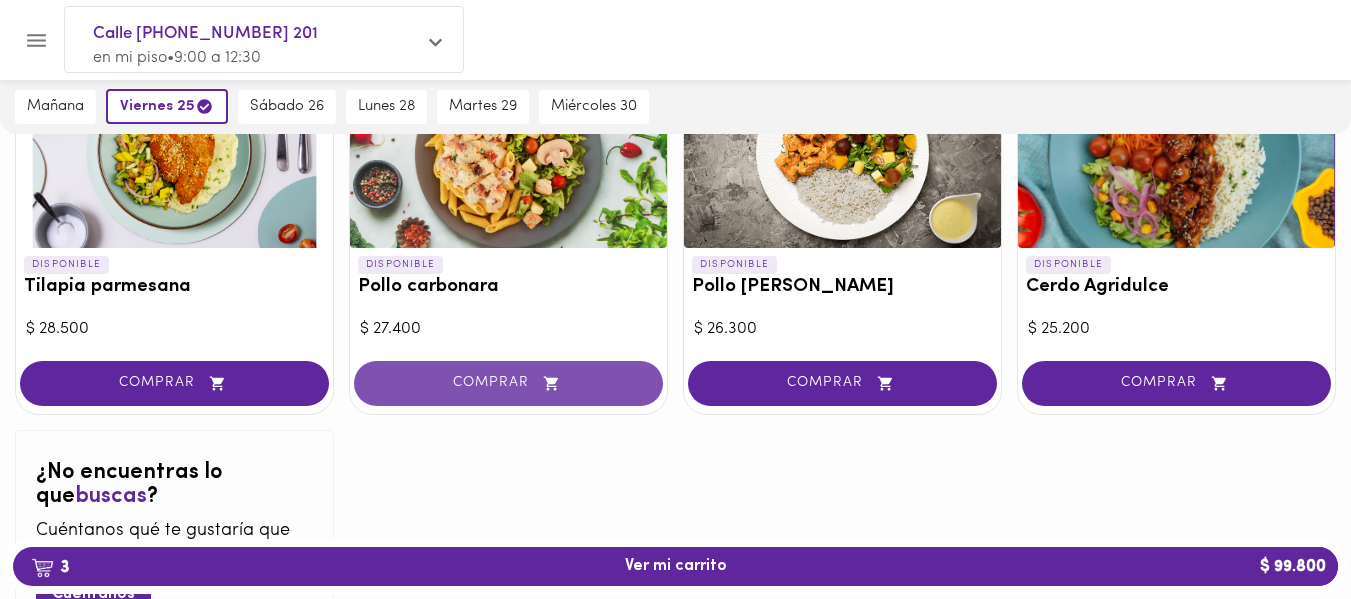 click on "COMPRAR" at bounding box center (508, 383) 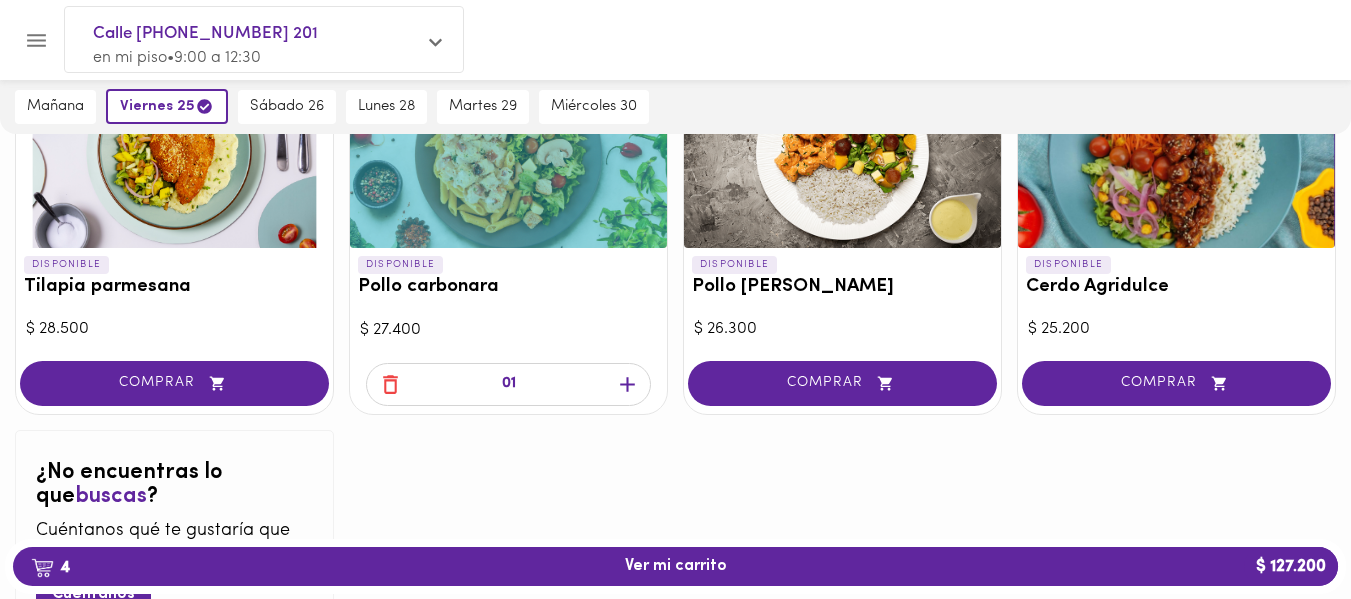 click 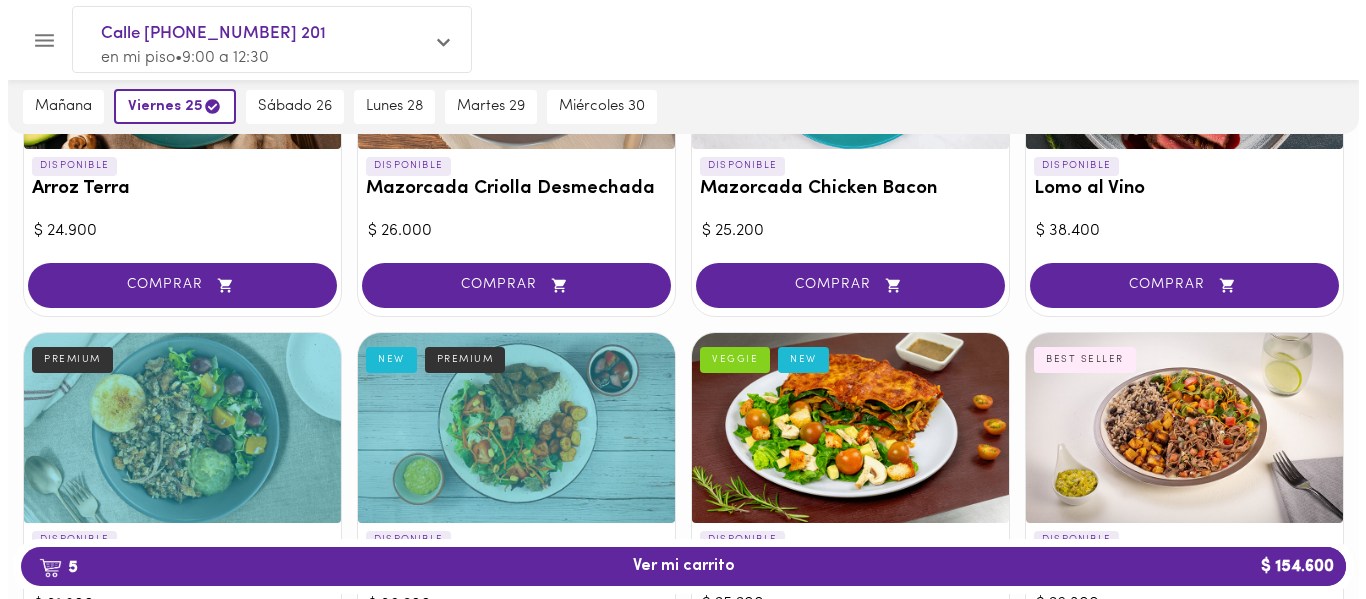 scroll, scrollTop: 0, scrollLeft: 0, axis: both 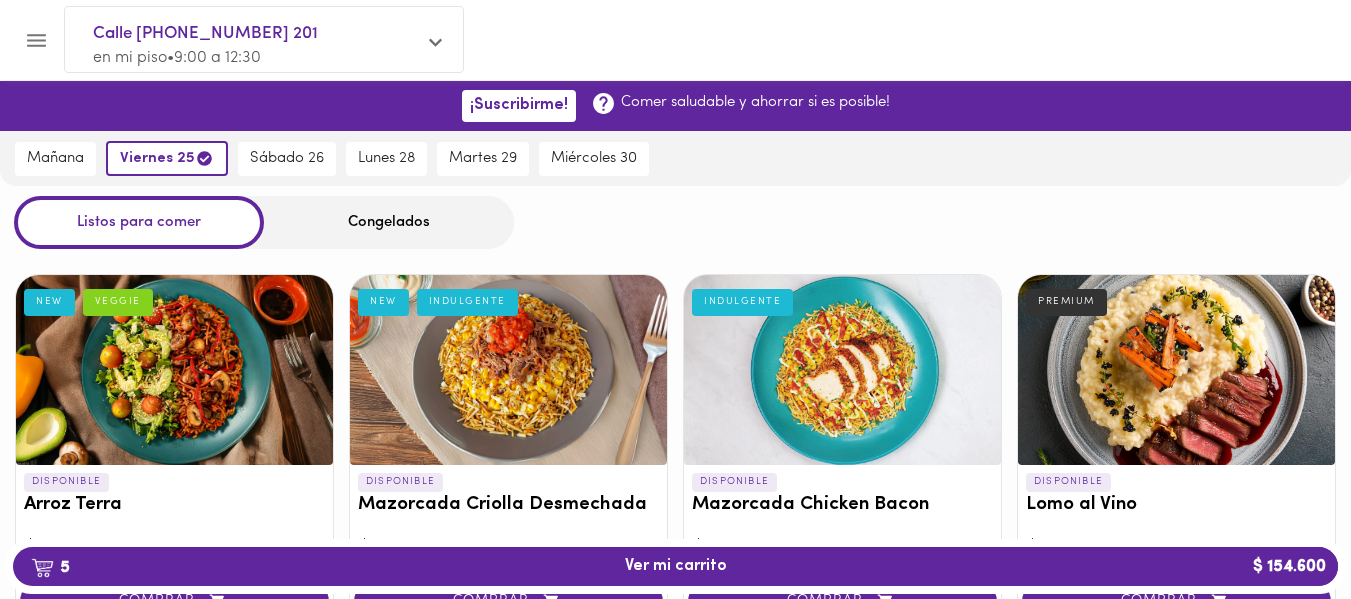click at bounding box center (842, 370) 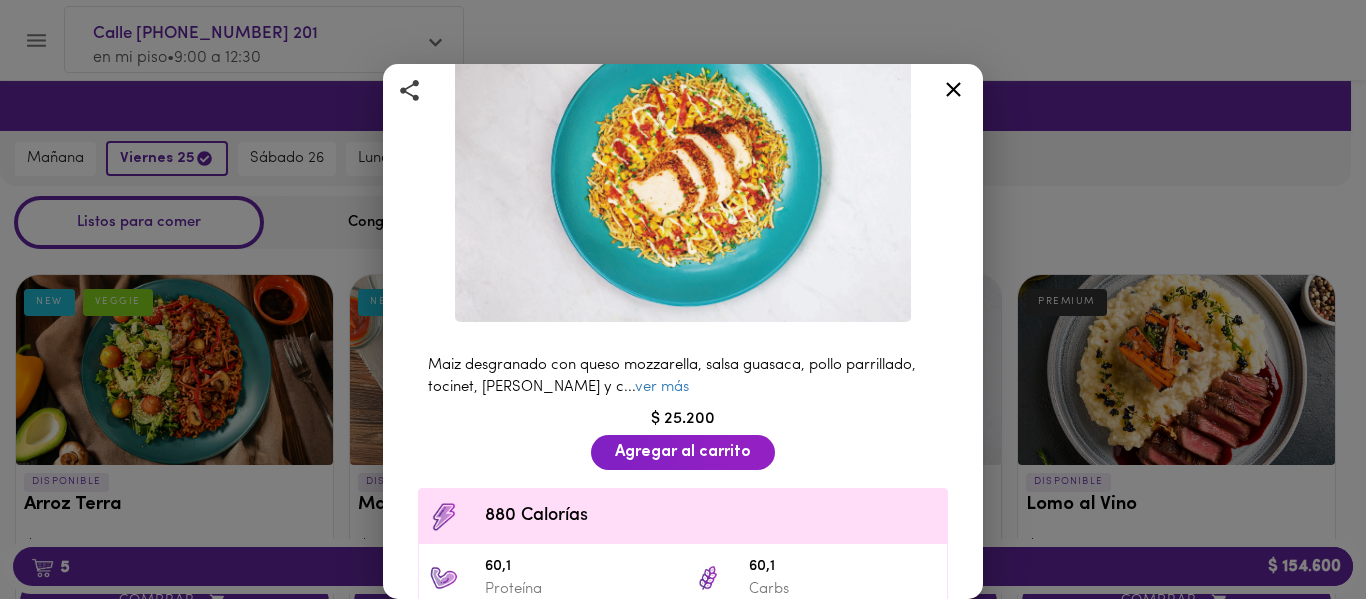 scroll, scrollTop: 167, scrollLeft: 0, axis: vertical 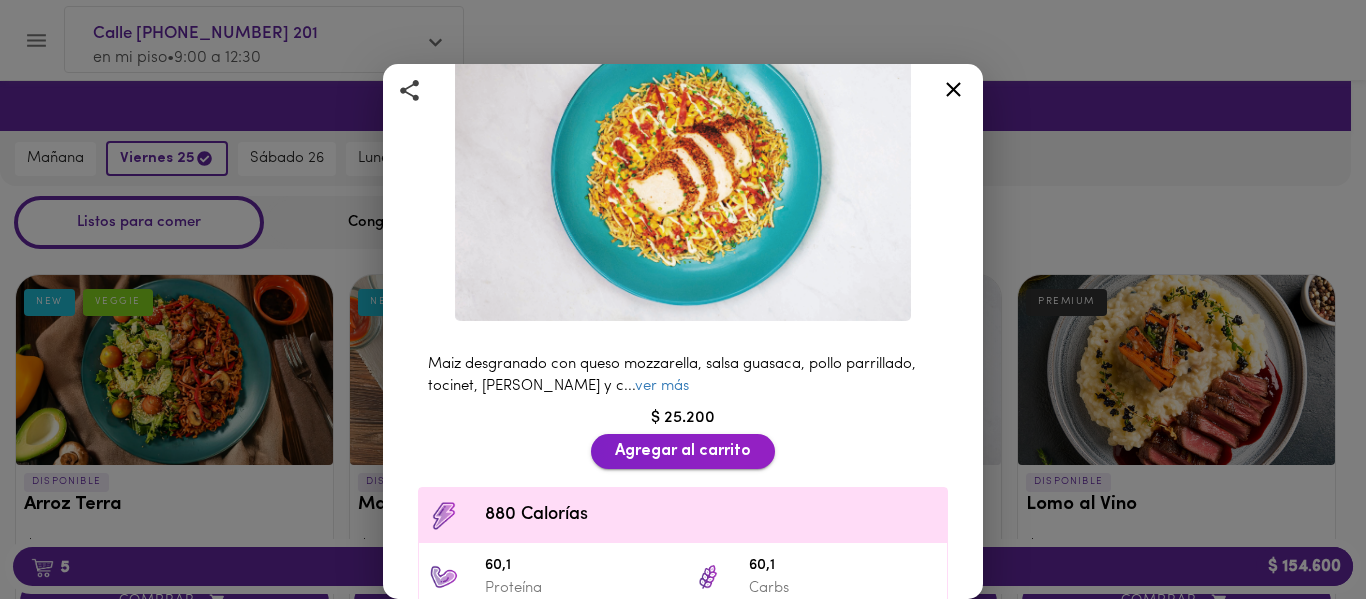 click on "Agregar al carrito" at bounding box center [683, 451] 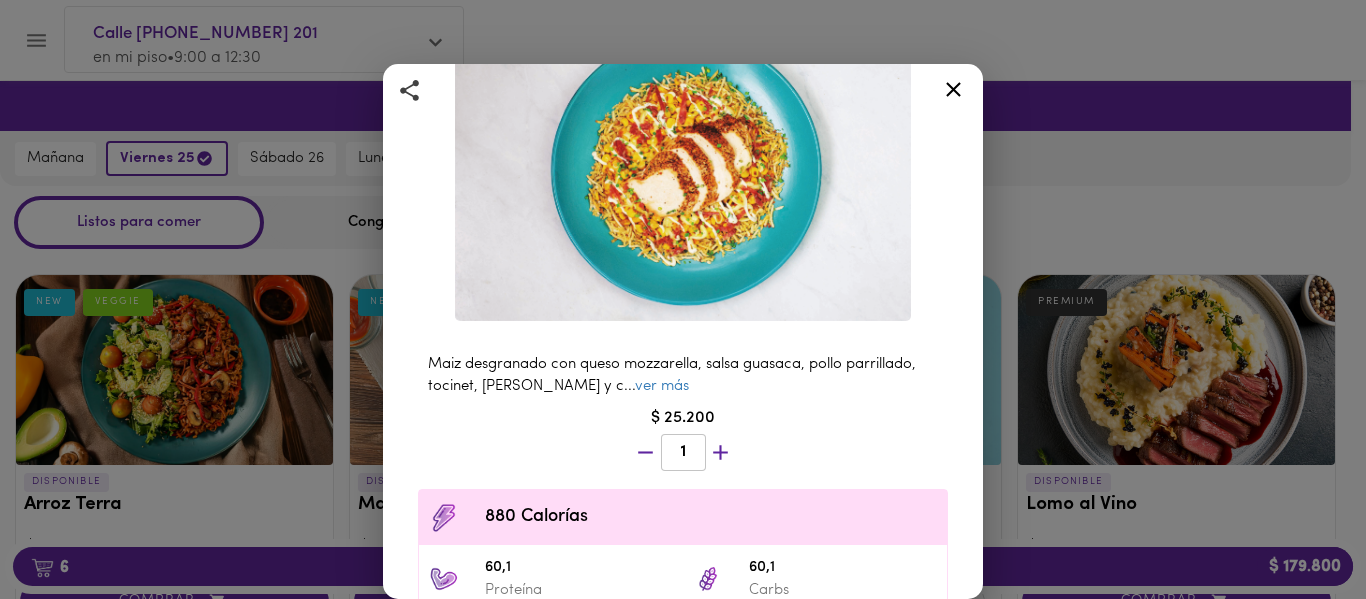 click 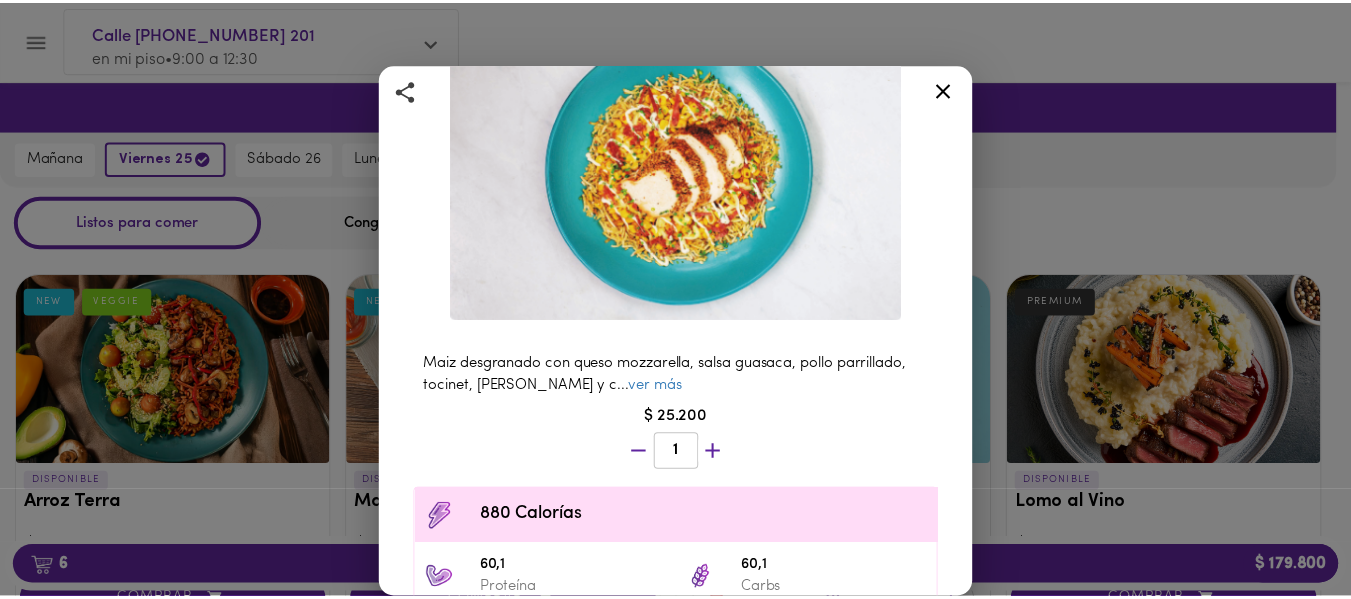 scroll, scrollTop: 0, scrollLeft: 0, axis: both 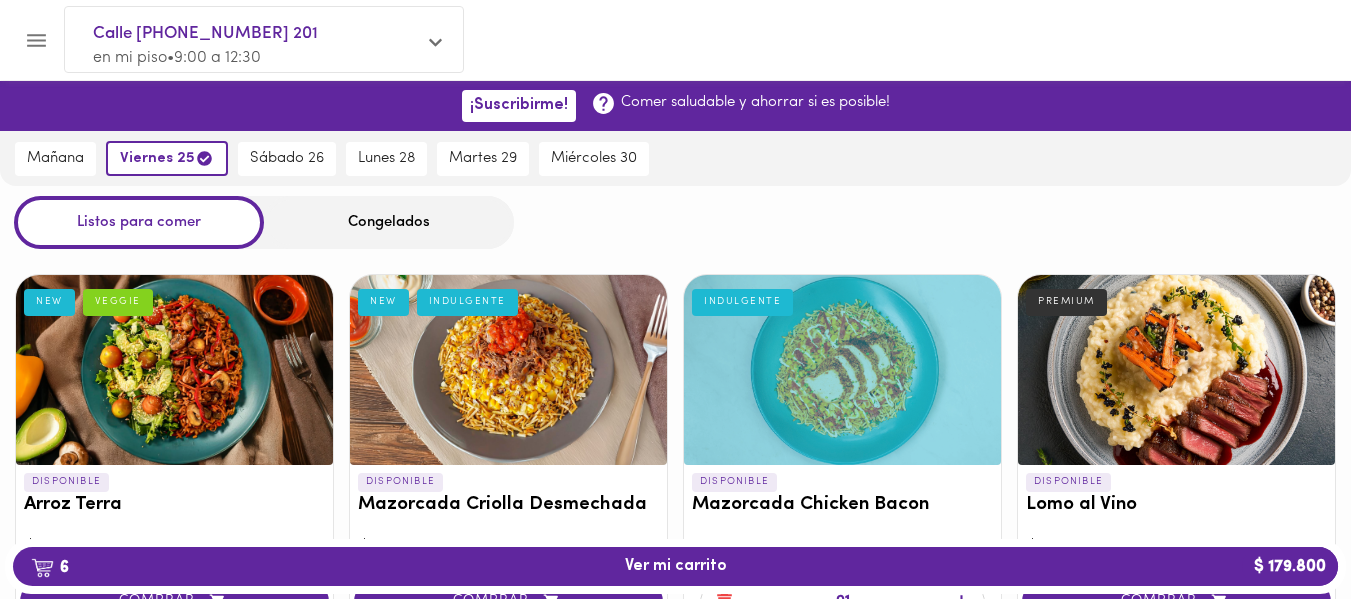 click on "Congelados" at bounding box center [389, 222] 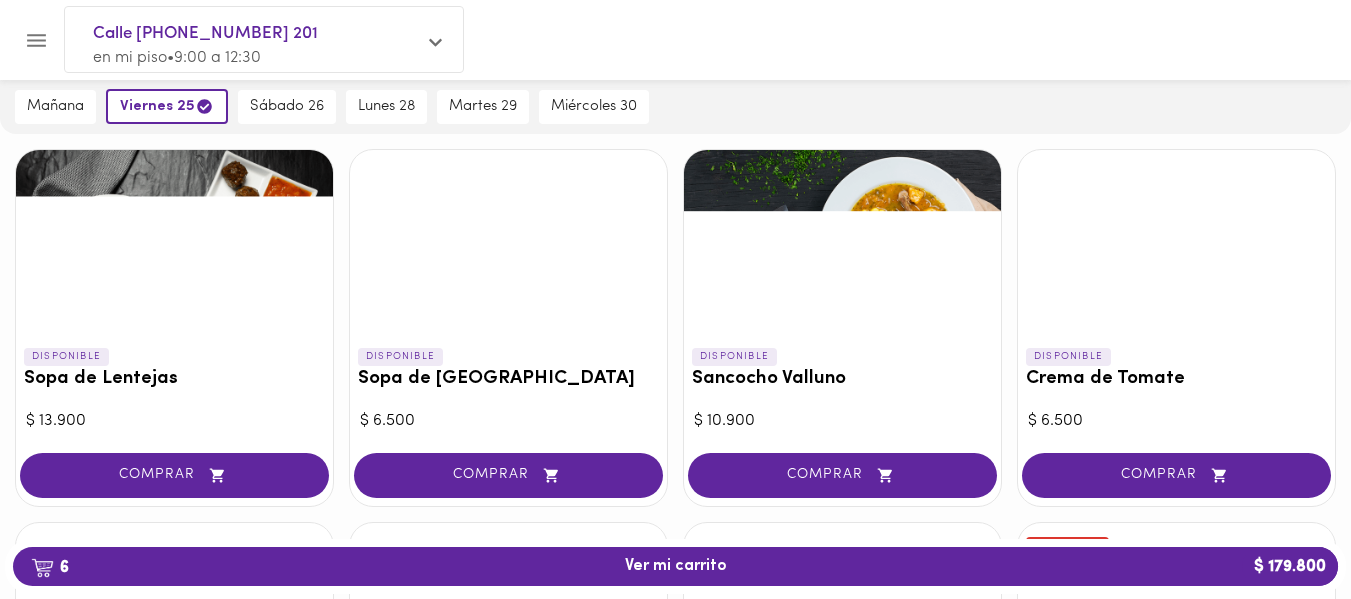 scroll, scrollTop: 578, scrollLeft: 0, axis: vertical 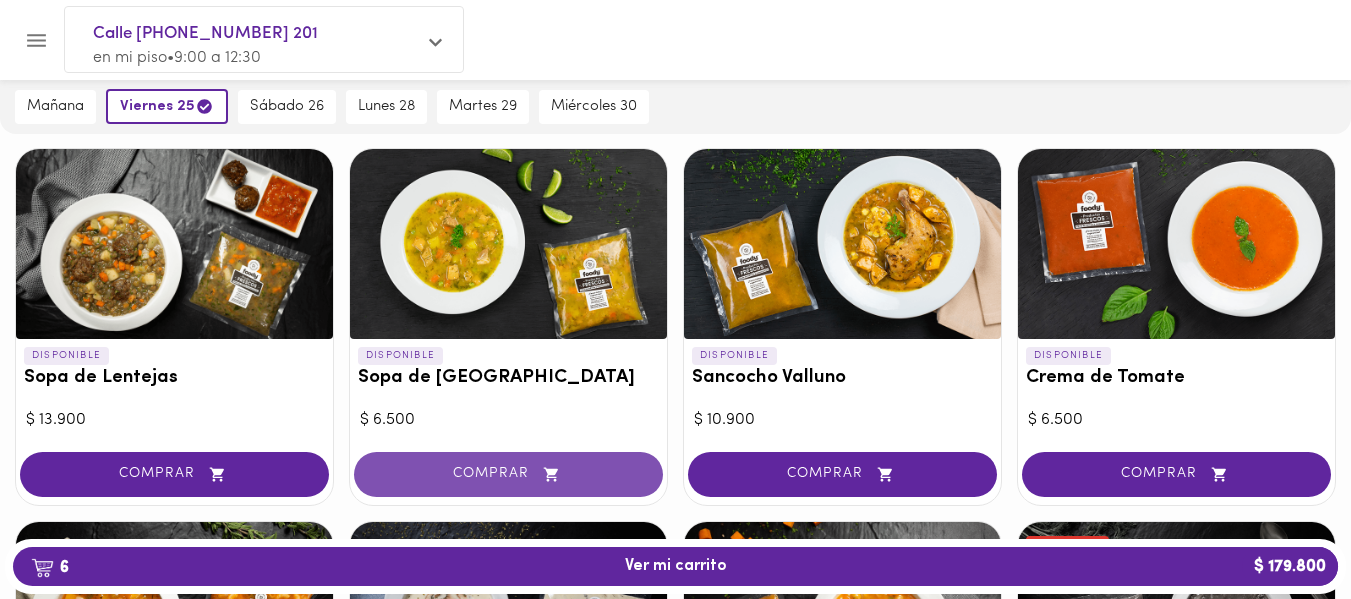 click on "COMPRAR" at bounding box center [508, 474] 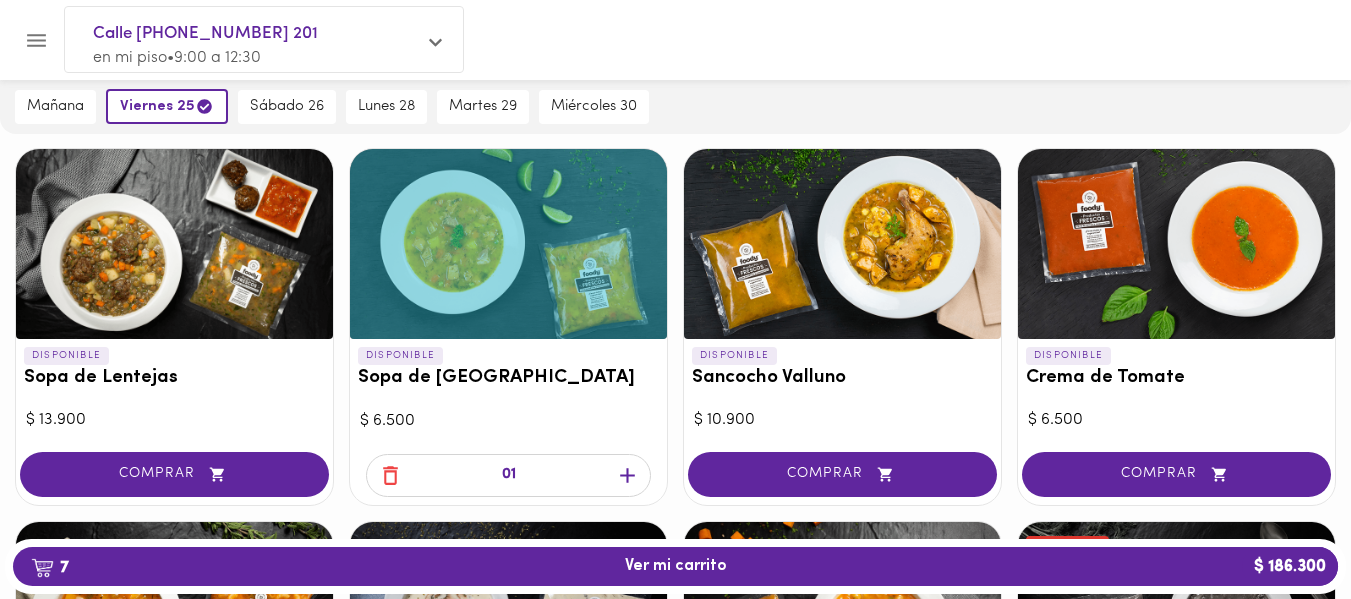 click 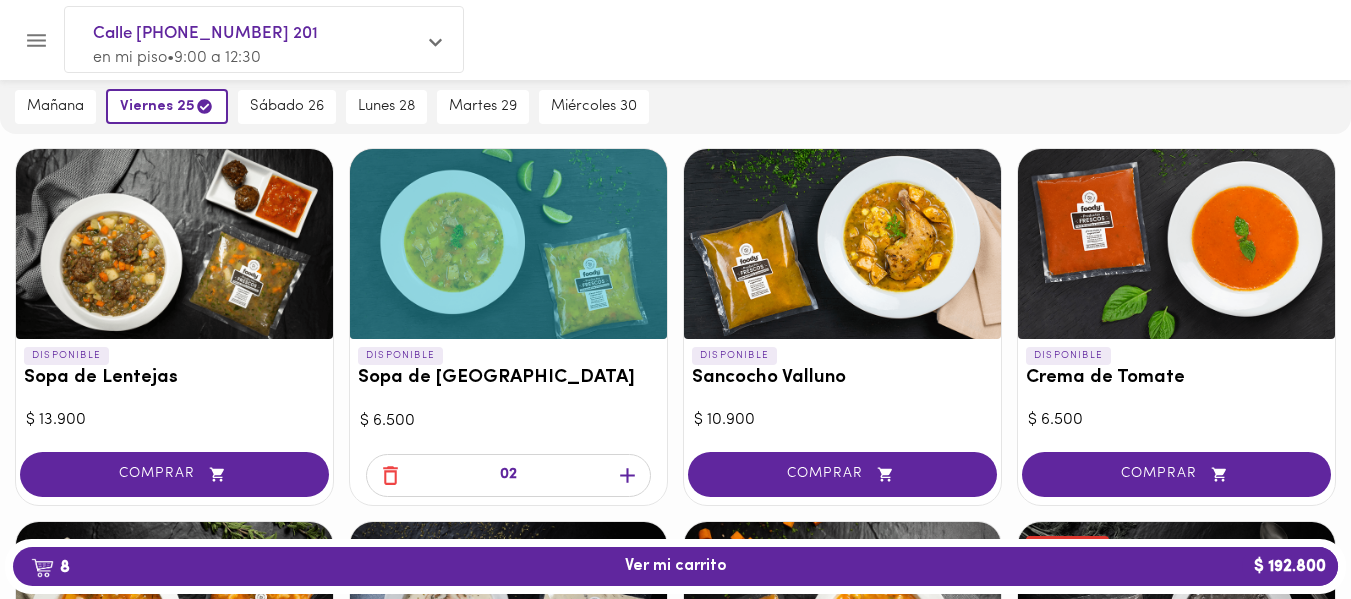 click 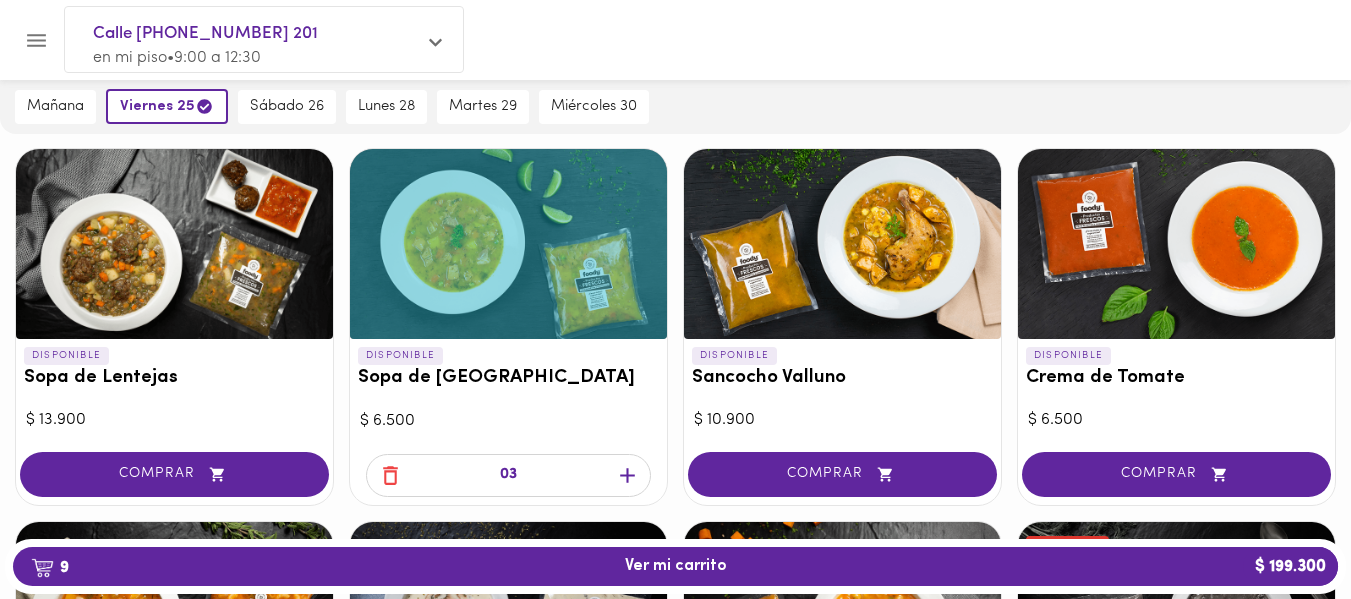 click 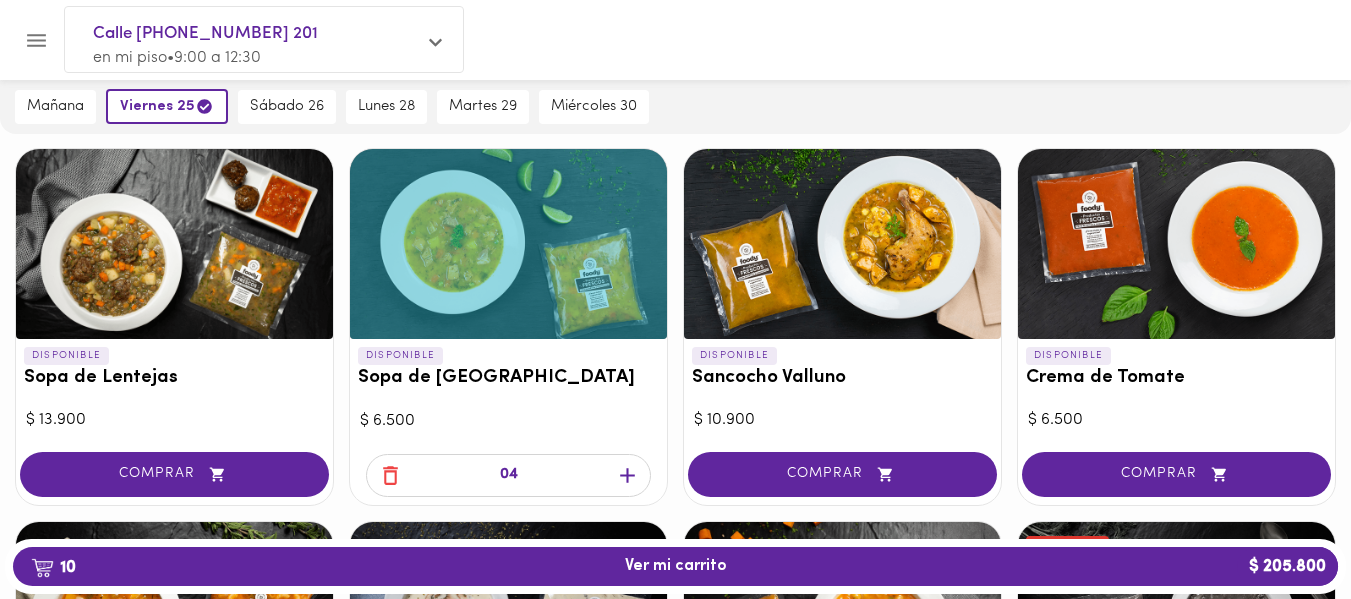 click on "04" at bounding box center [508, 477] 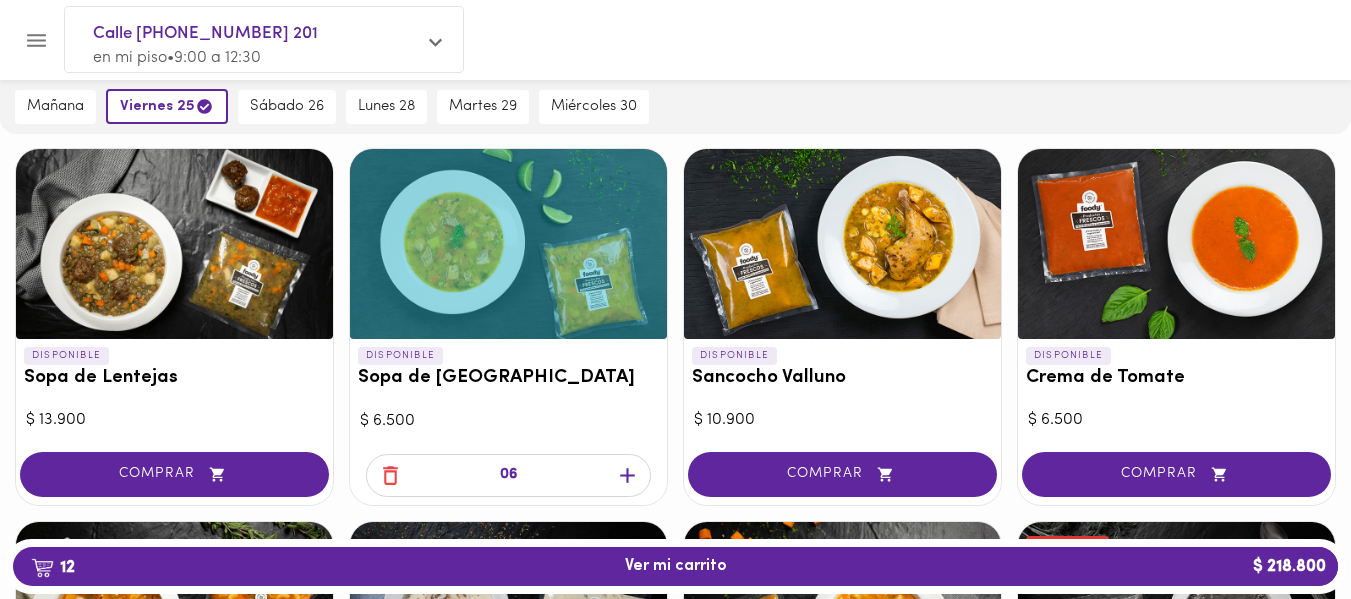 click 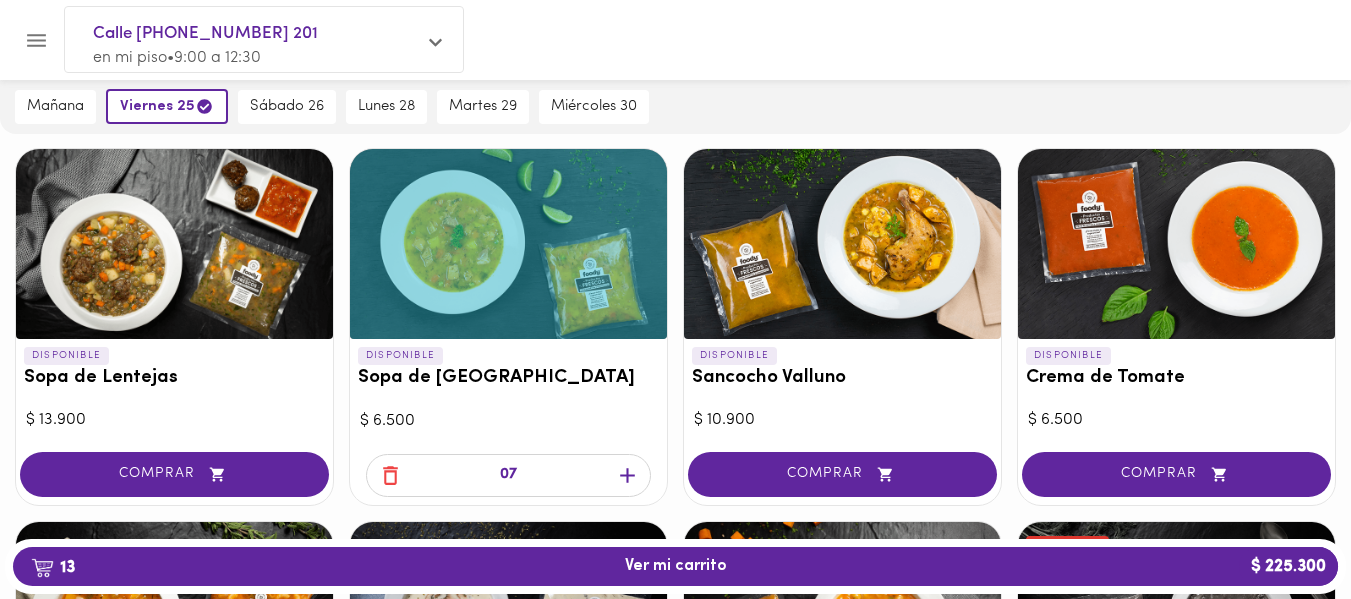 click 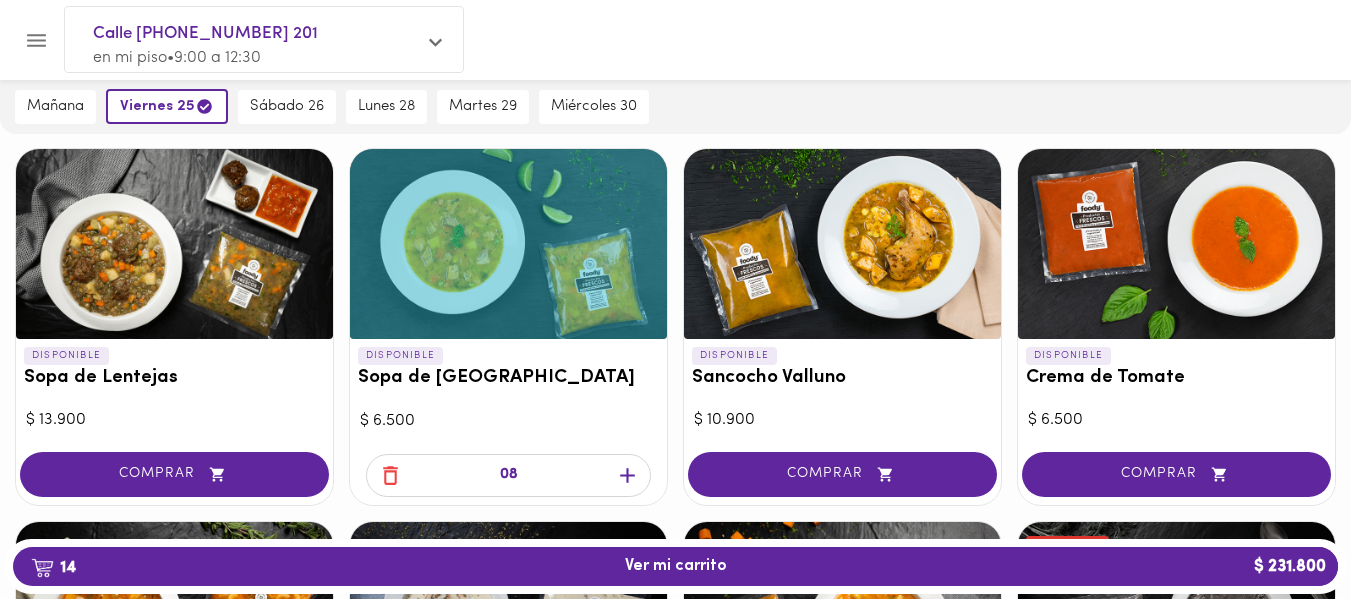 click 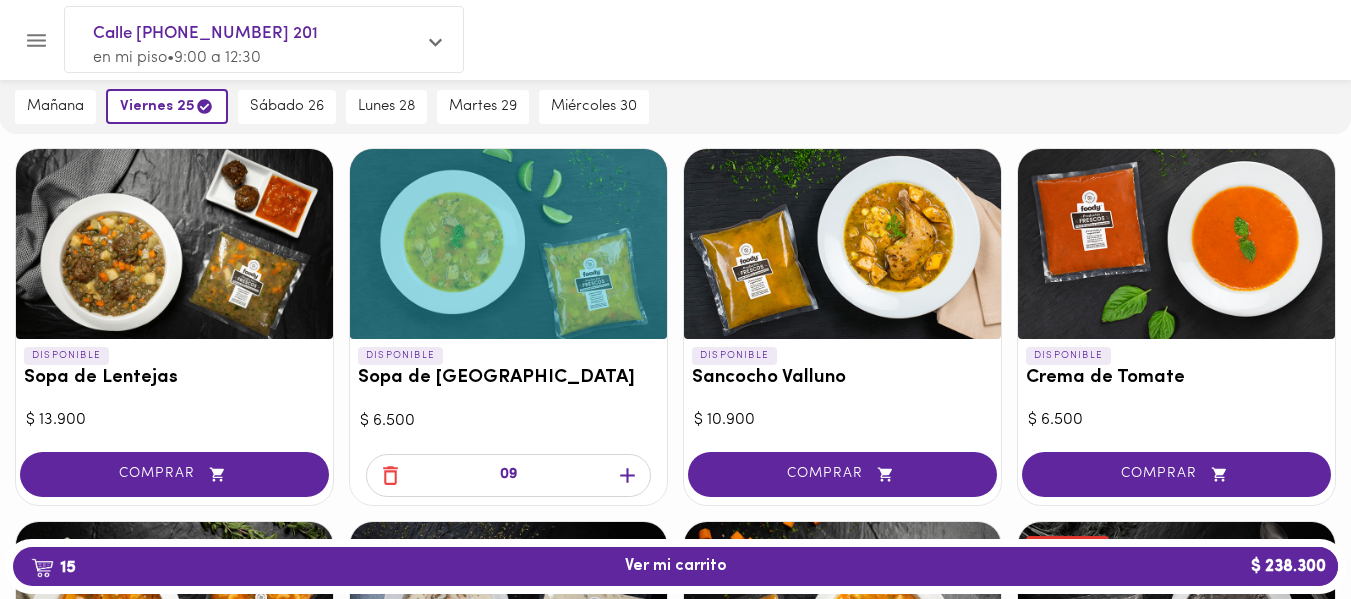 click 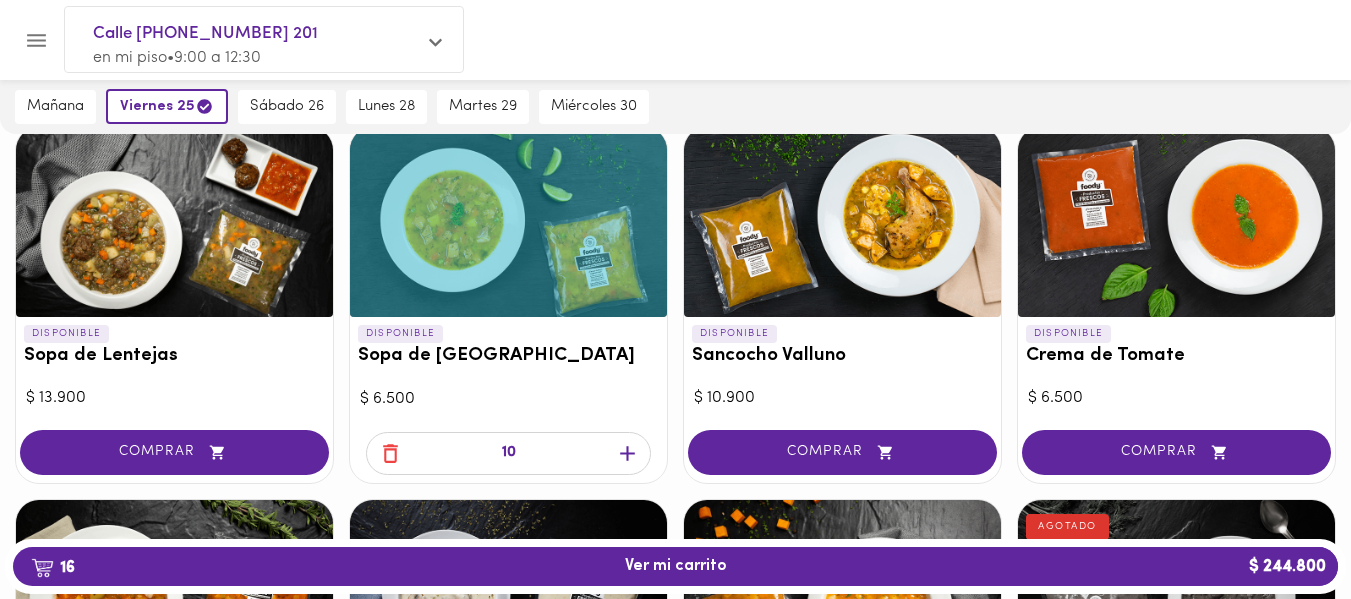 scroll, scrollTop: 601, scrollLeft: 0, axis: vertical 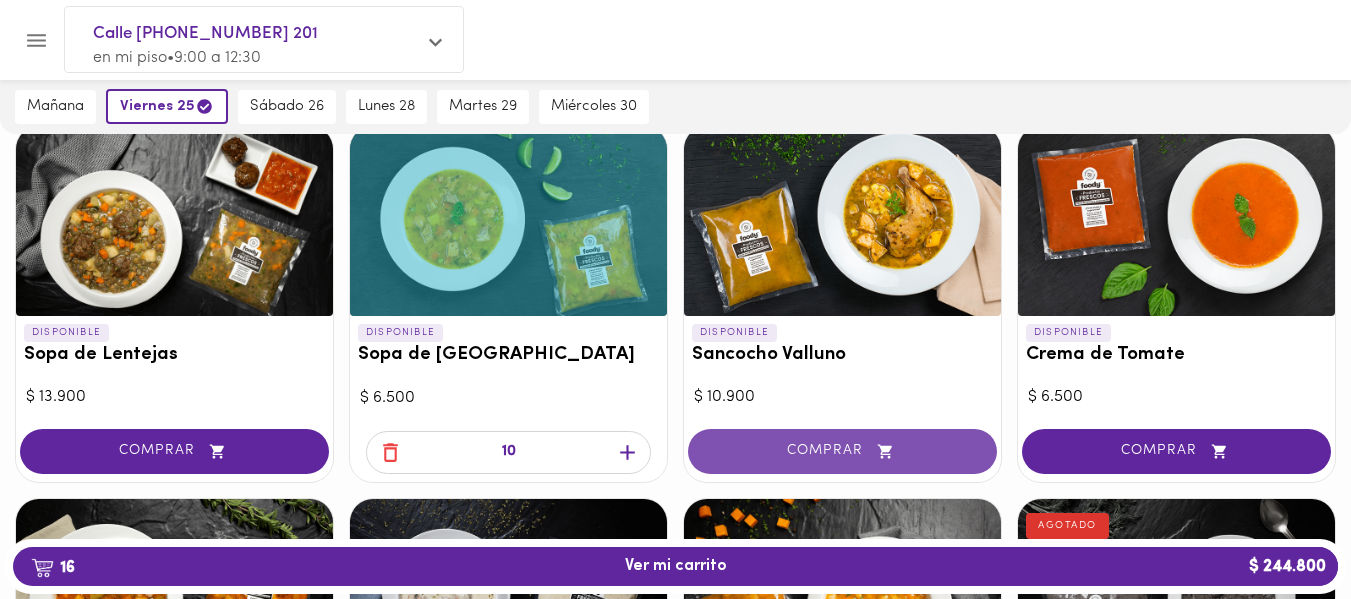 click on "COMPRAR" at bounding box center [842, 451] 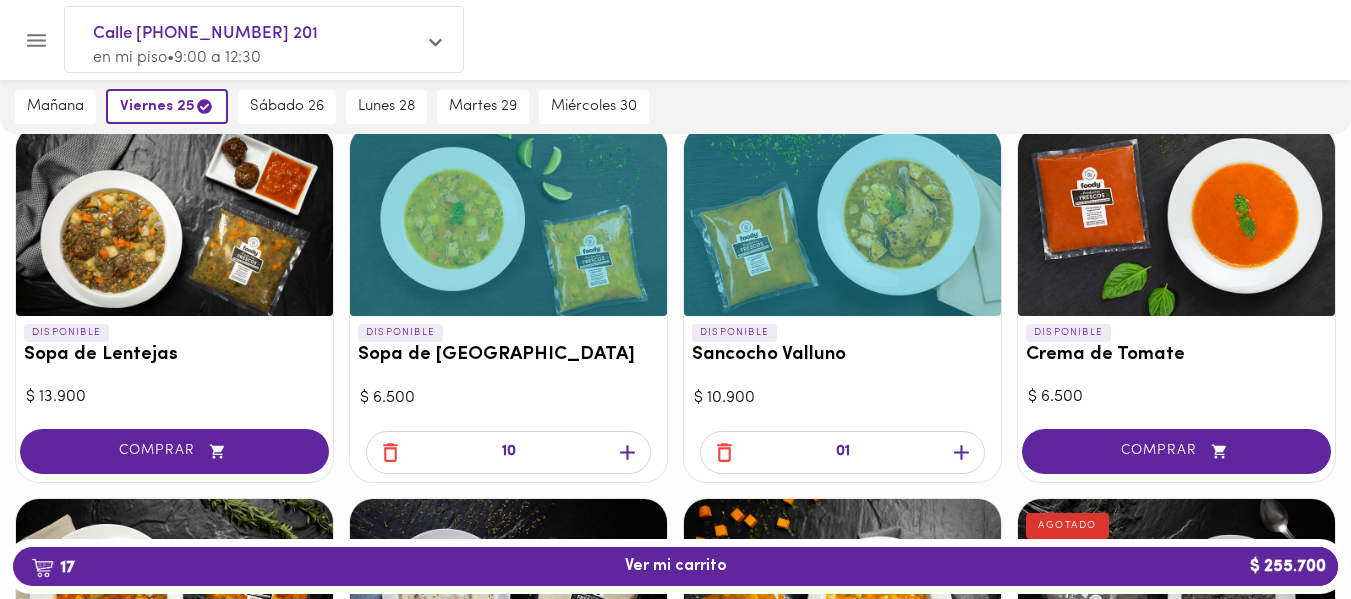 click 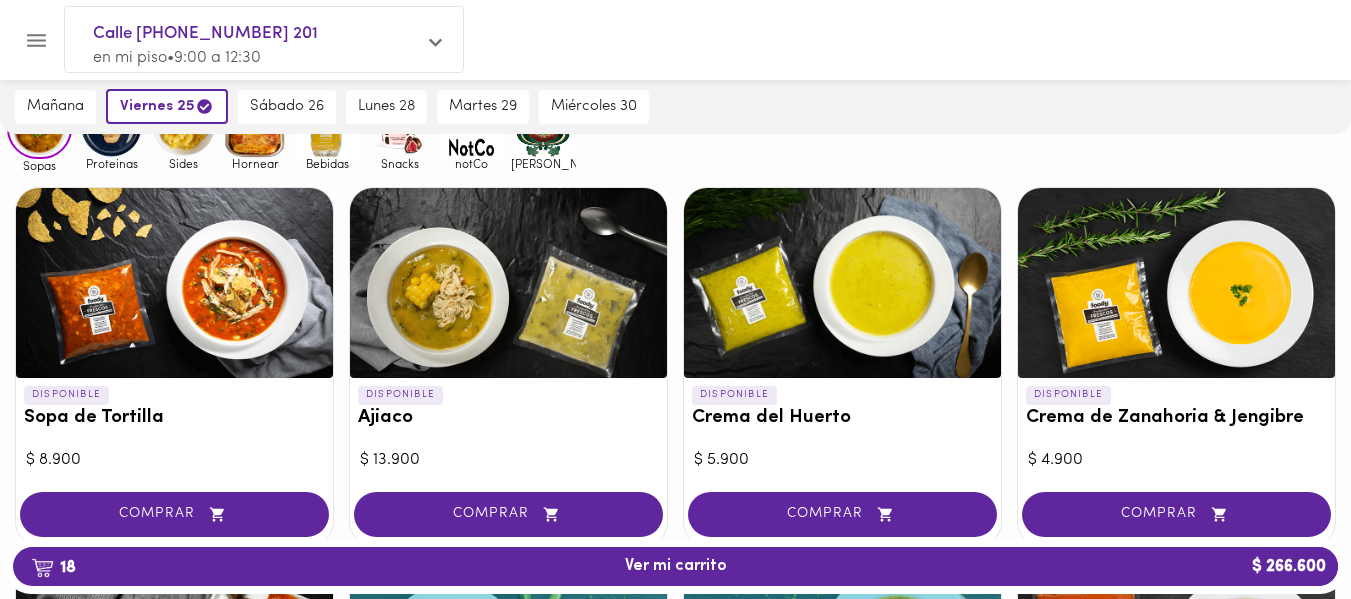 scroll, scrollTop: 166, scrollLeft: 0, axis: vertical 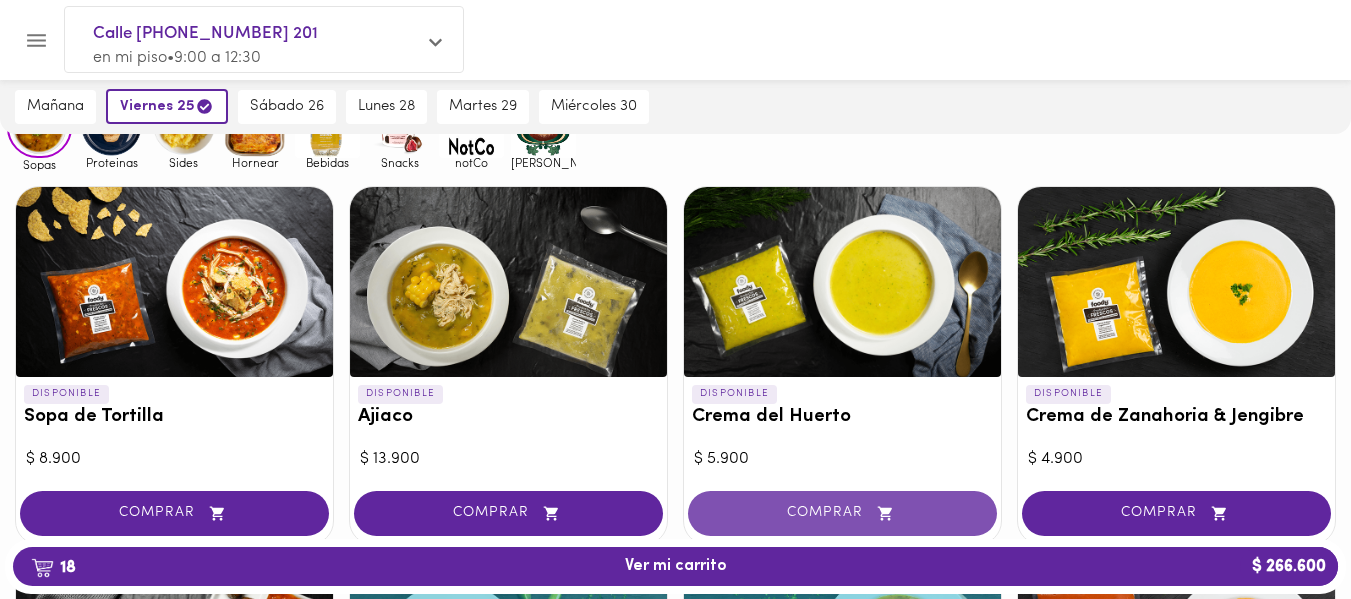 click on "COMPRAR" at bounding box center (842, 513) 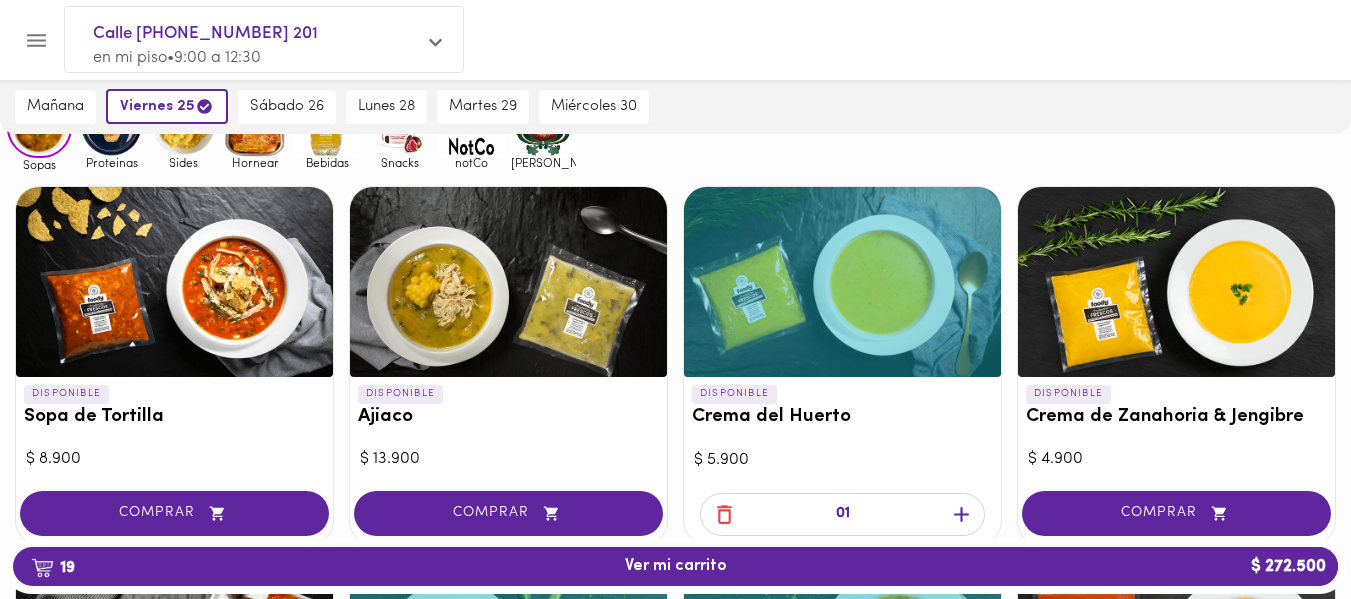 click 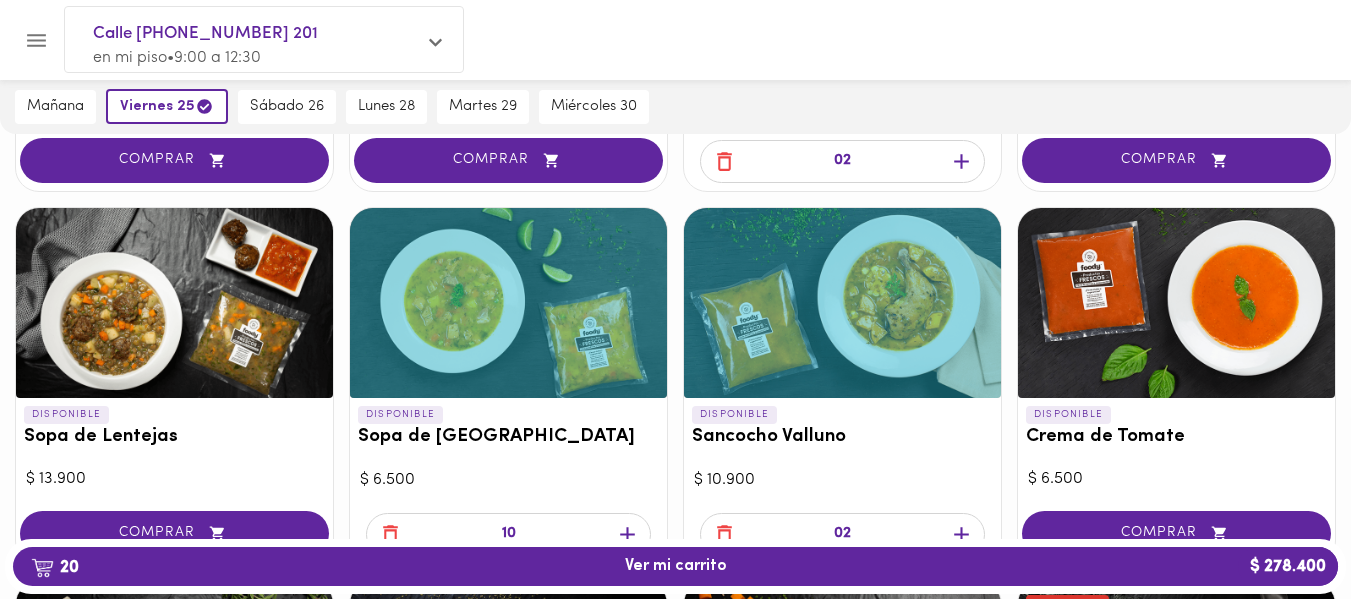 scroll, scrollTop: 567, scrollLeft: 0, axis: vertical 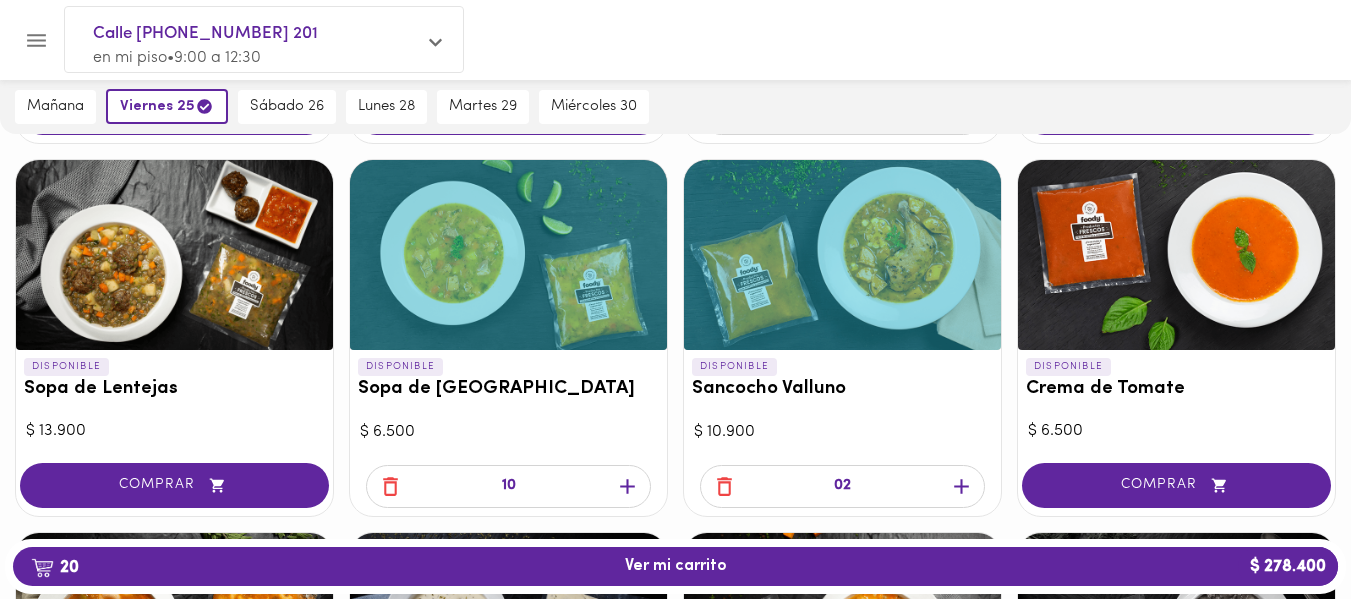 click 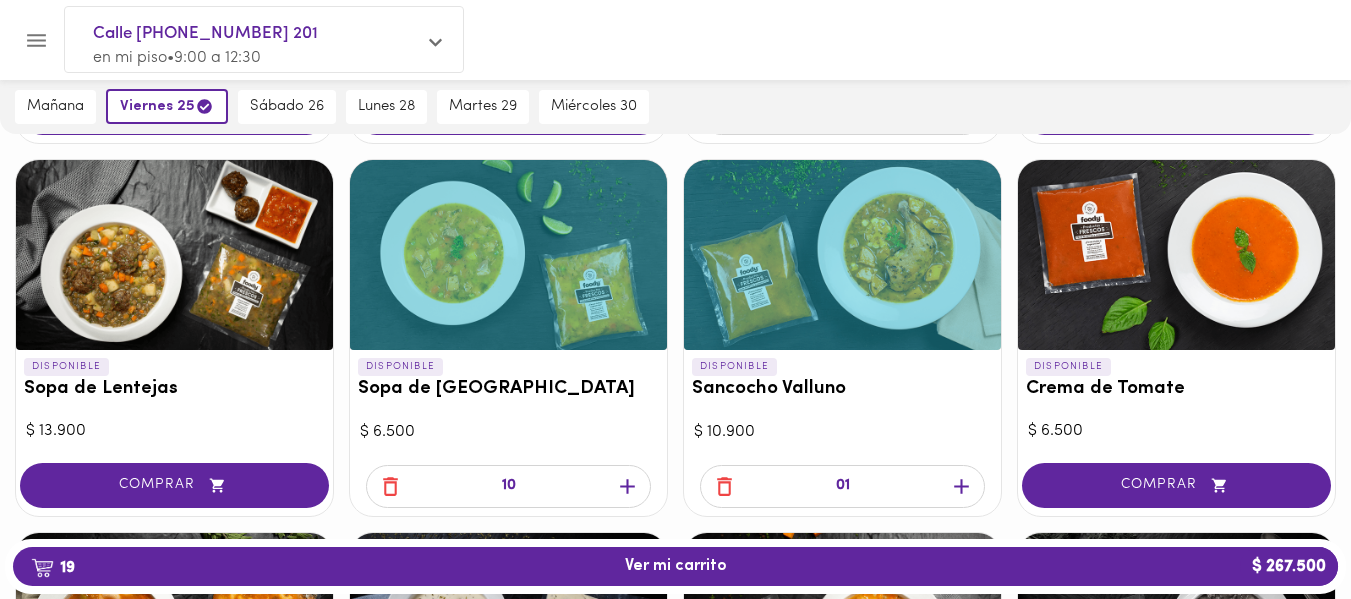 click 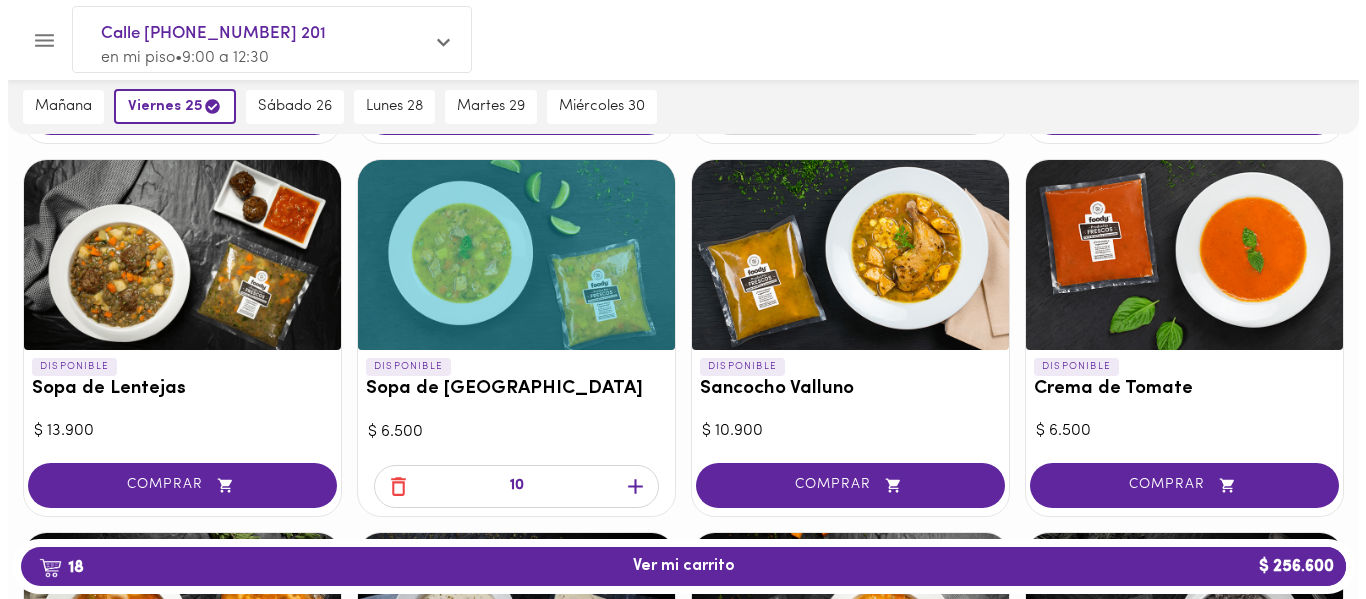 scroll, scrollTop: 639, scrollLeft: 0, axis: vertical 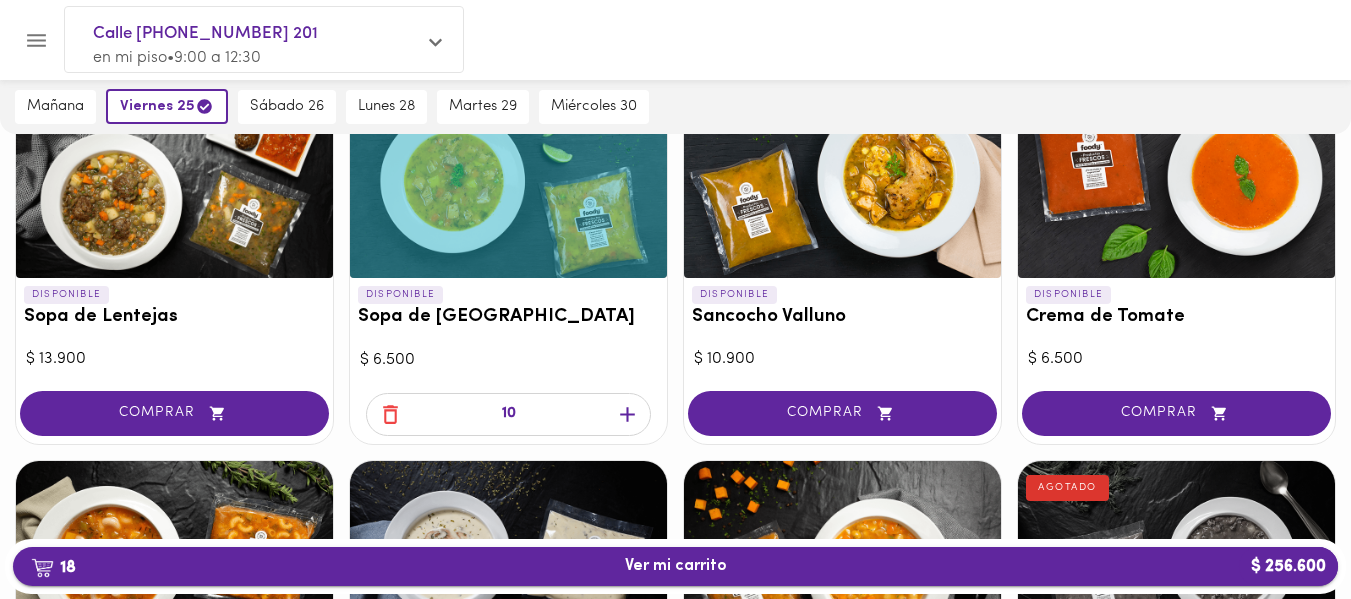 click on "18 Ver mi carrito $ 256.600" at bounding box center [675, 566] 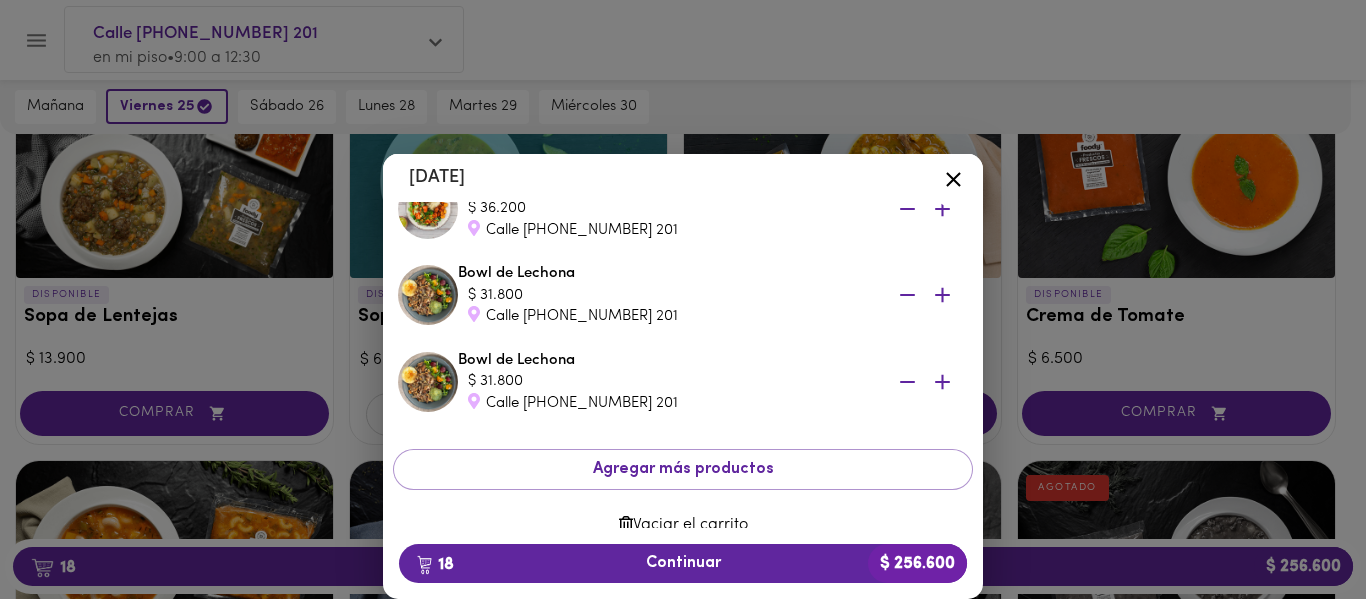scroll, scrollTop: 1401, scrollLeft: 0, axis: vertical 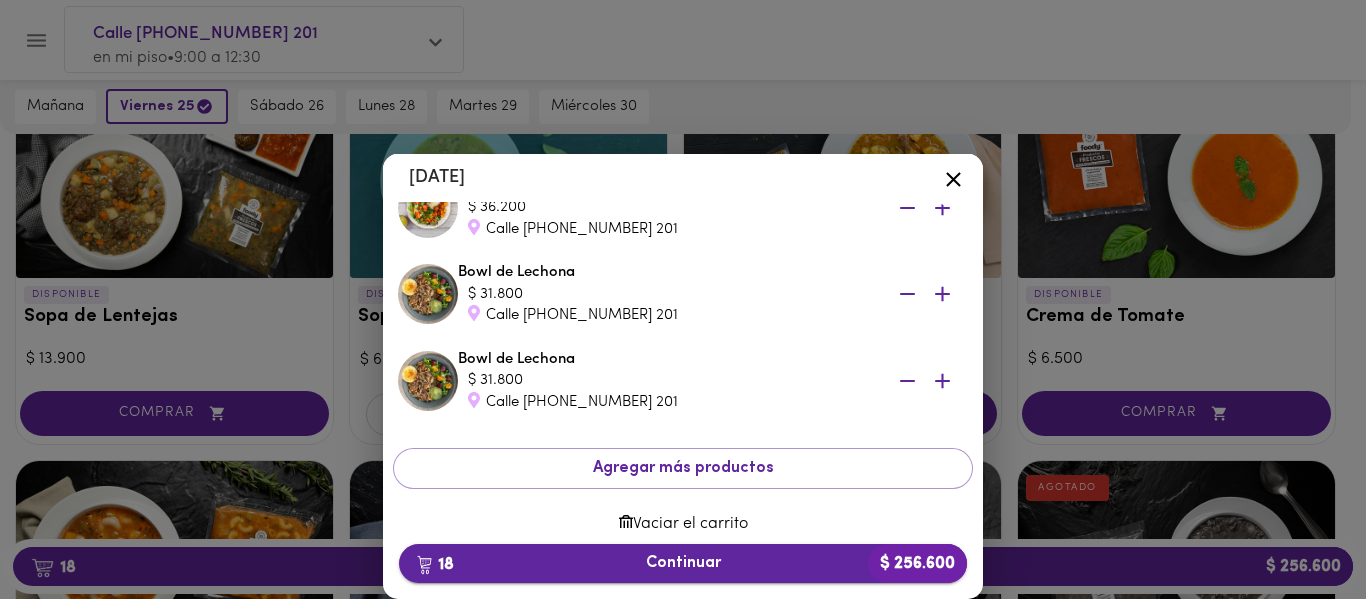 click on "18 Continuar $ 256.600" at bounding box center [683, 563] 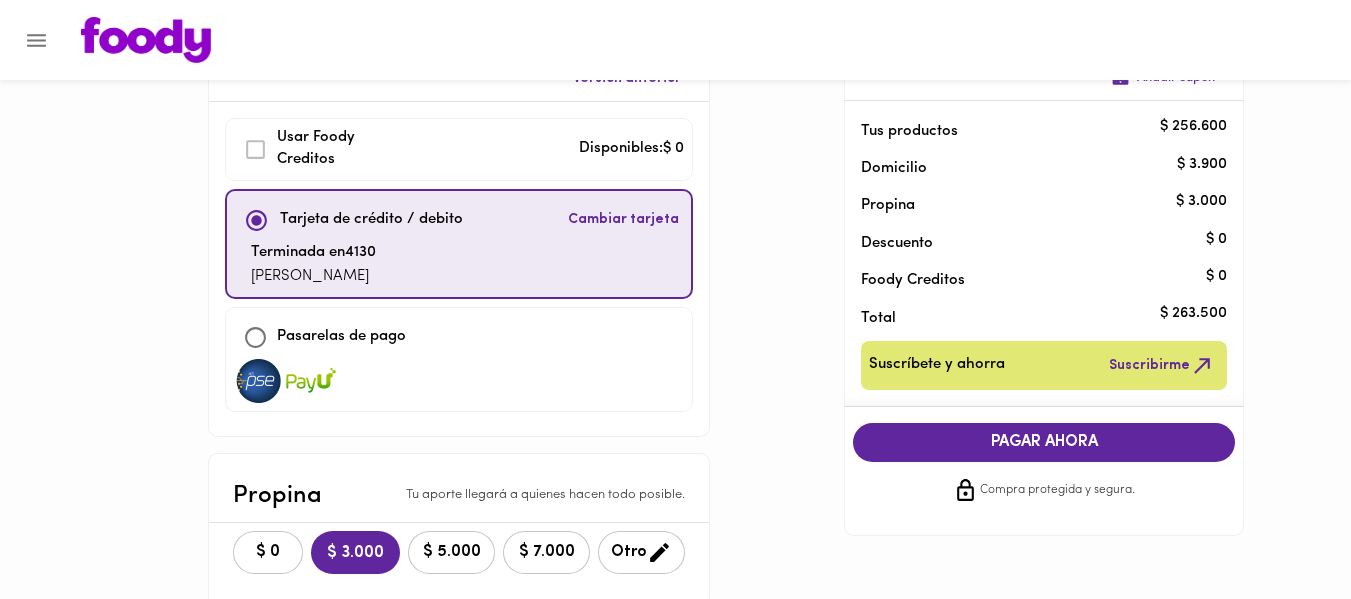 scroll, scrollTop: 81, scrollLeft: 0, axis: vertical 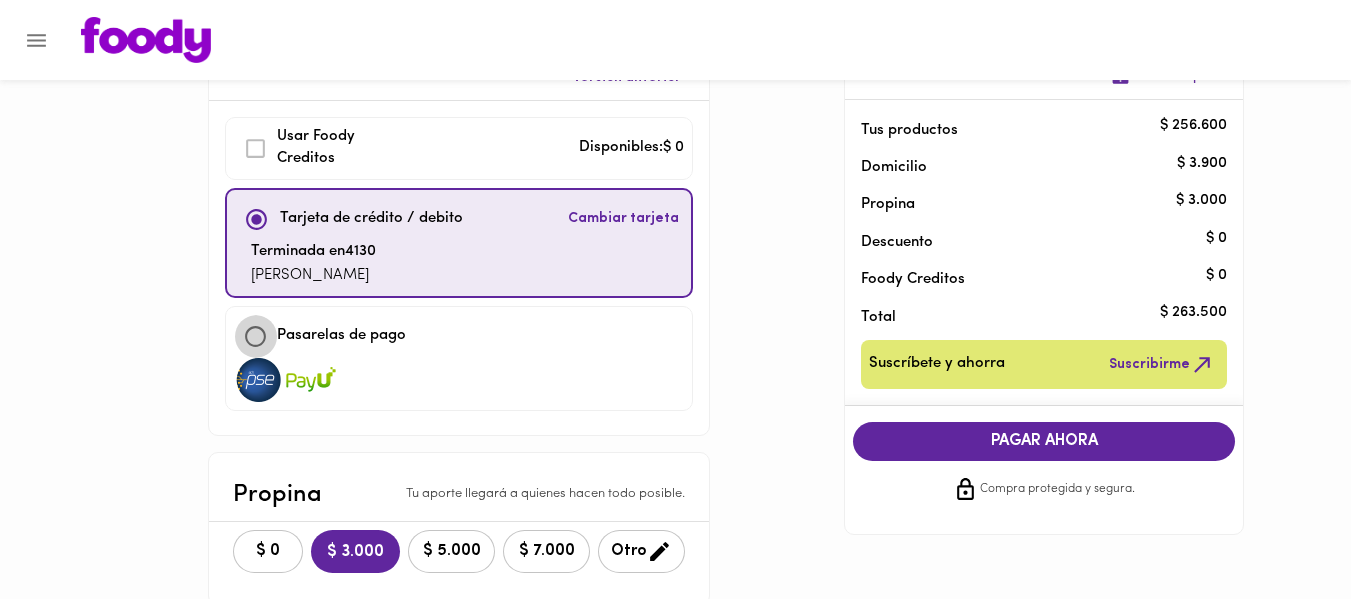 click at bounding box center (255, 336) 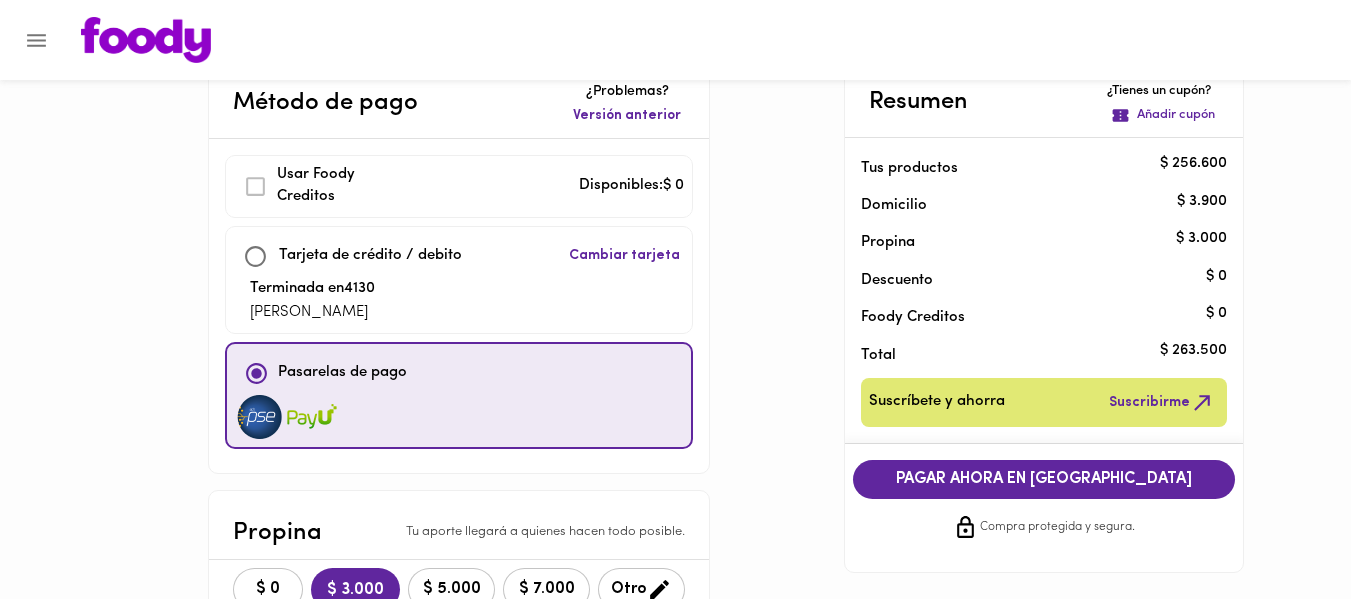 scroll, scrollTop: 0, scrollLeft: 0, axis: both 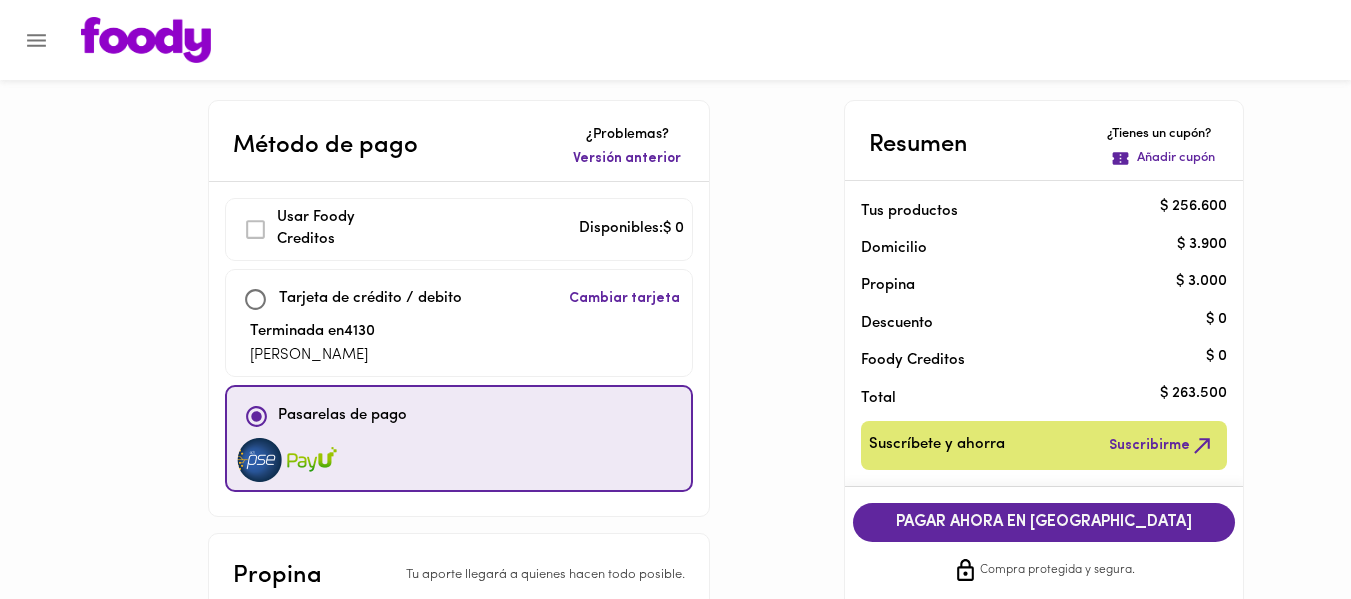 click on "PAGAR AHORA EN PASARELA" at bounding box center (1044, 522) 